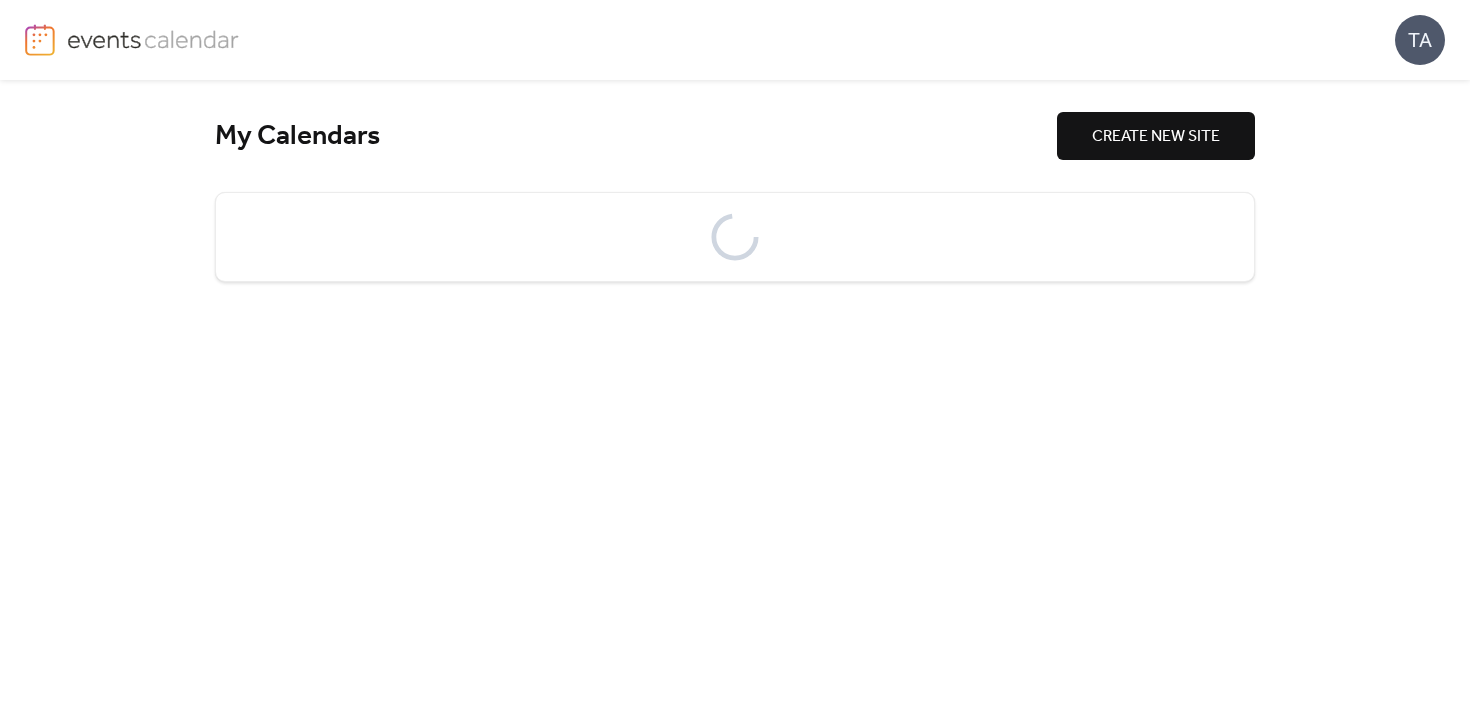 scroll, scrollTop: 0, scrollLeft: 0, axis: both 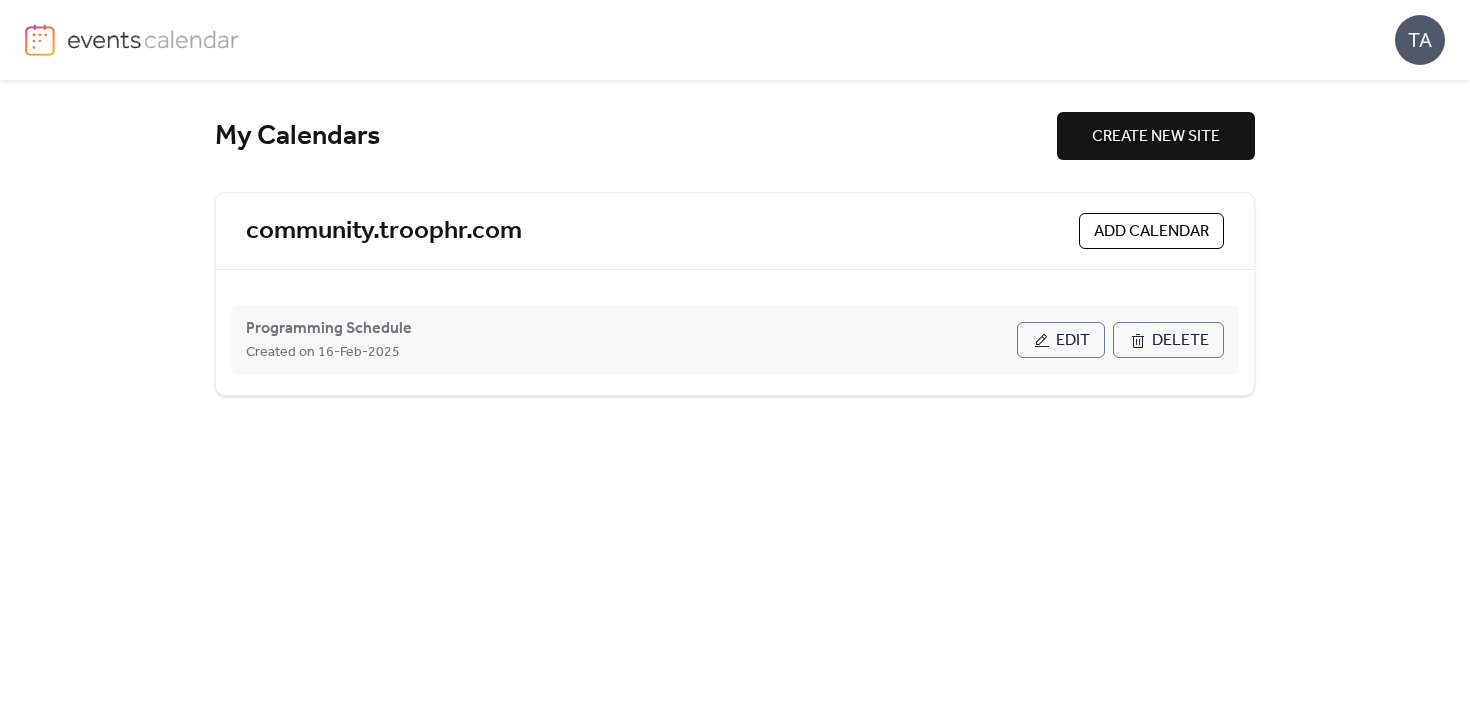 click on "Edit" at bounding box center [1073, 341] 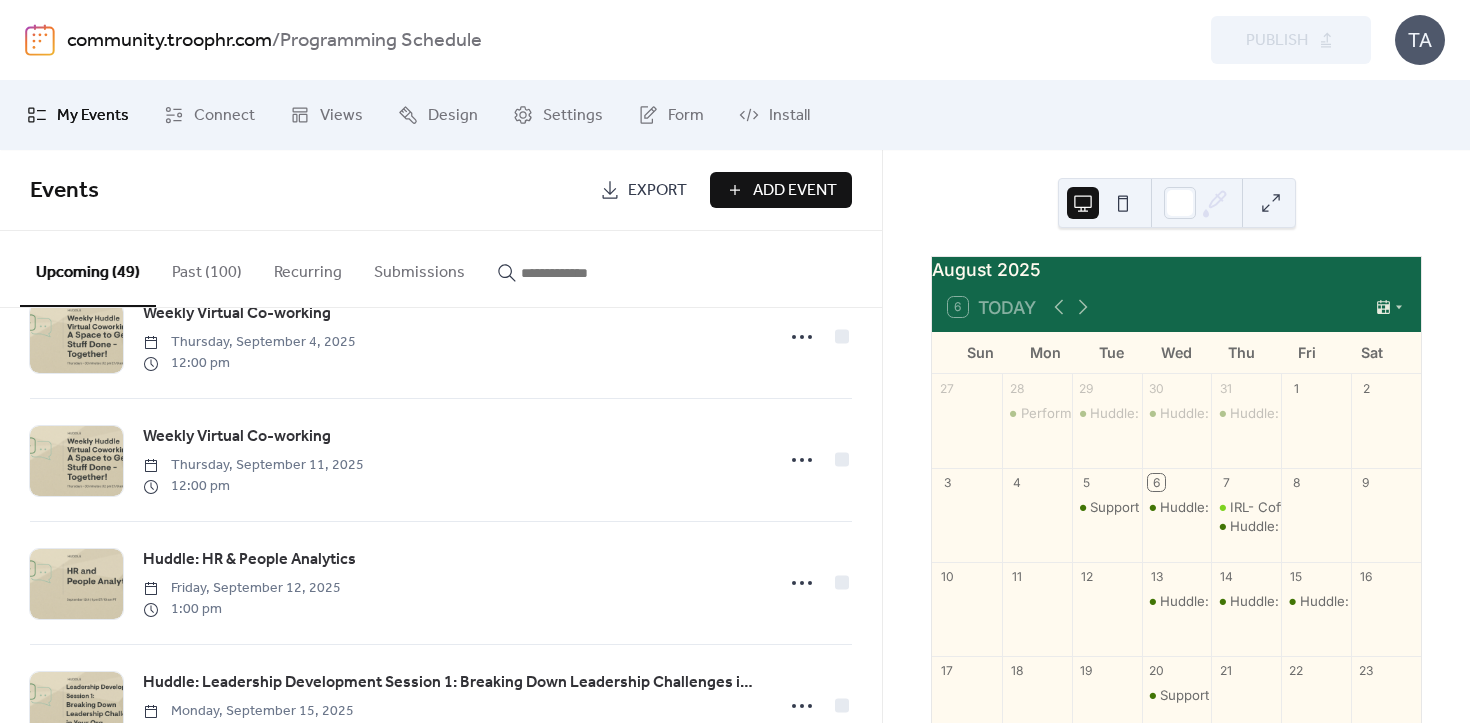 scroll, scrollTop: 1047, scrollLeft: 0, axis: vertical 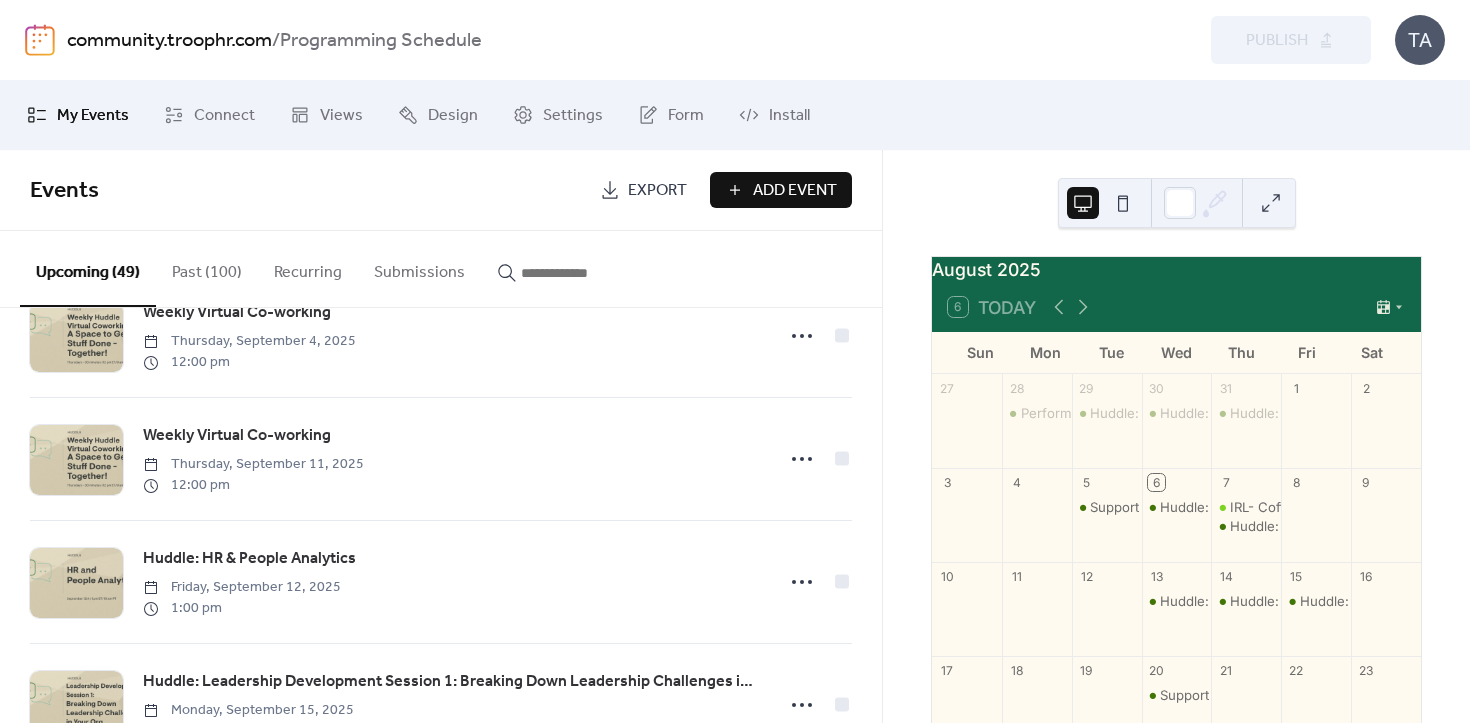 click on "Add Event" at bounding box center (795, 191) 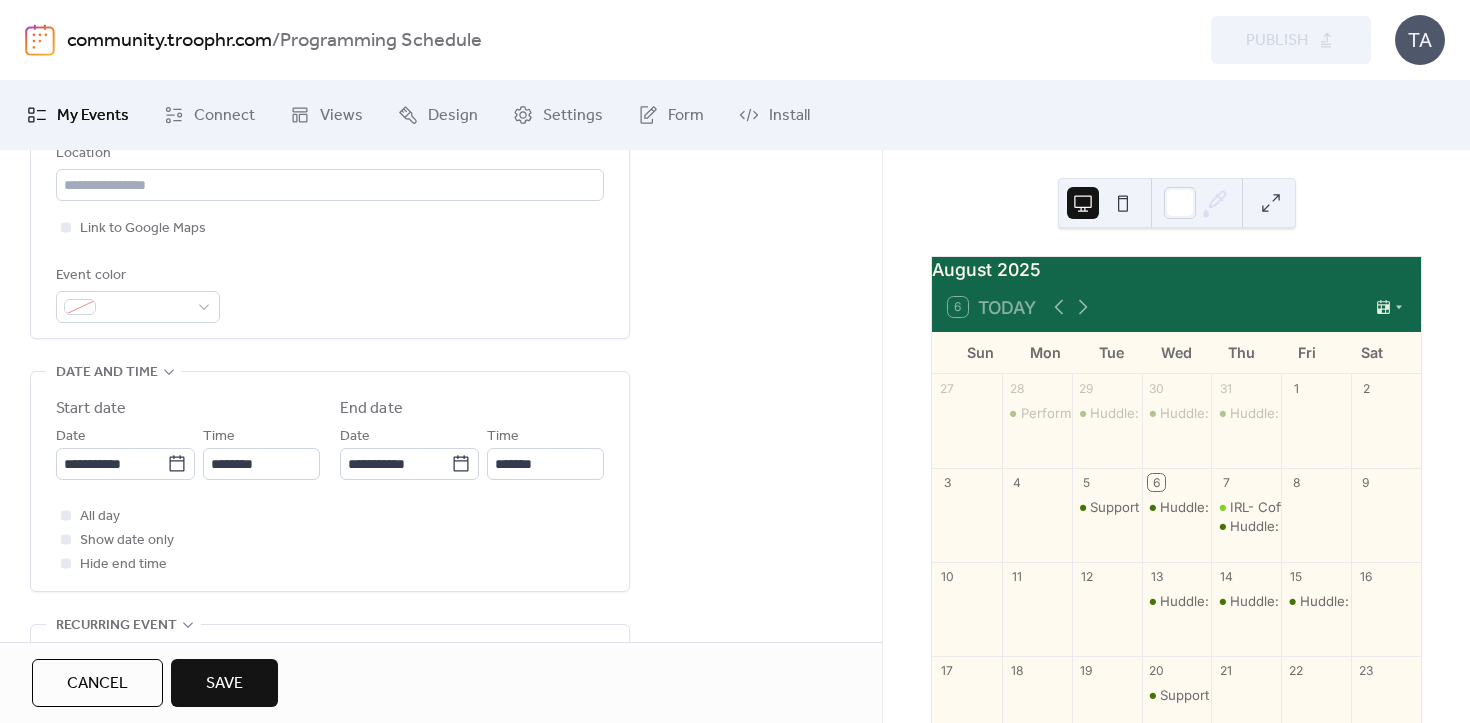 scroll, scrollTop: 473, scrollLeft: 0, axis: vertical 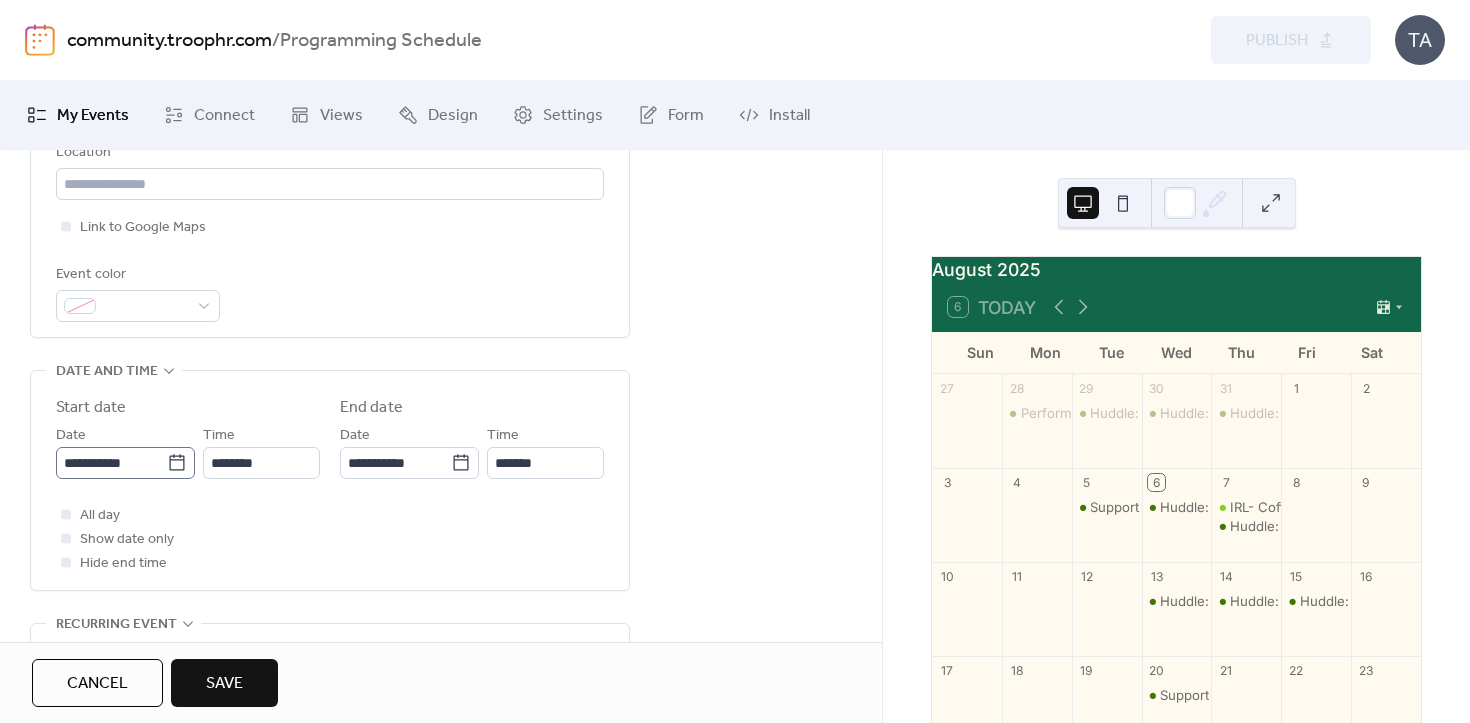 type on "**********" 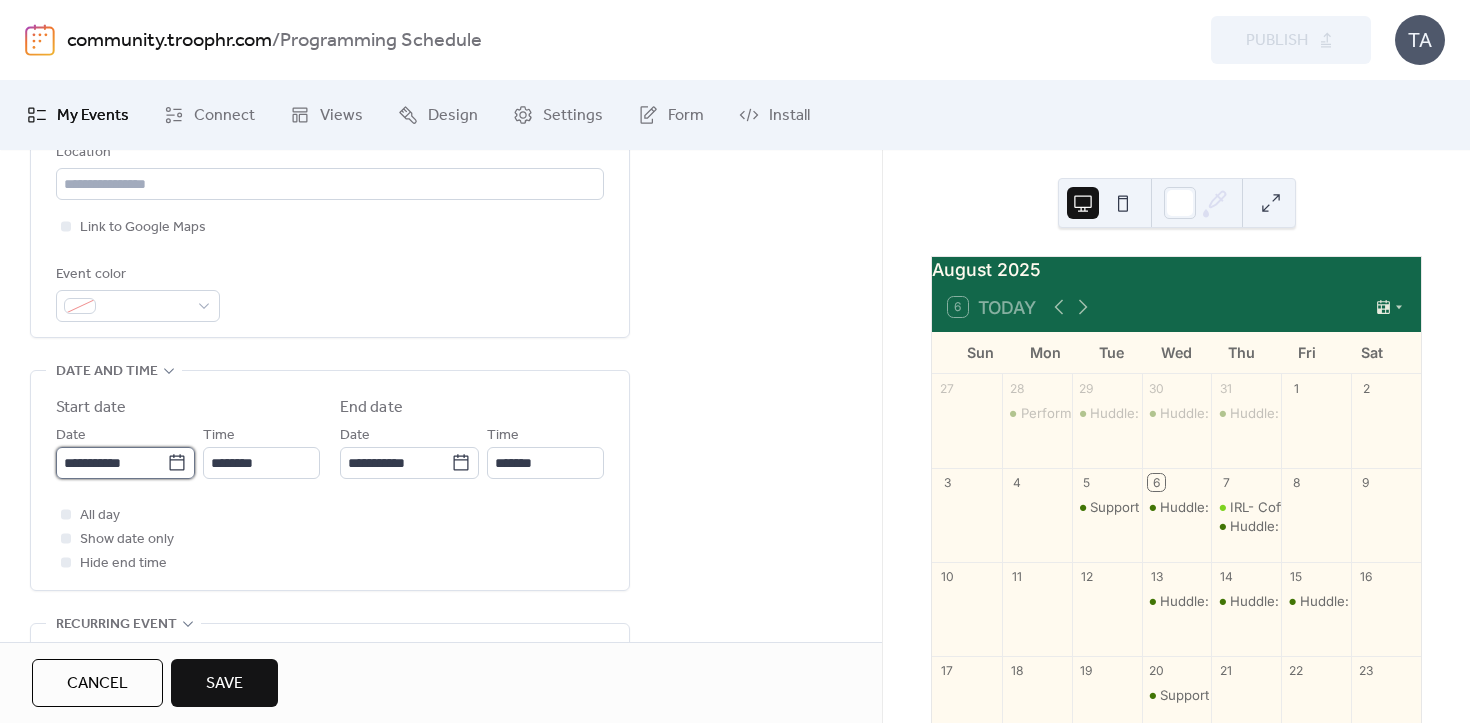 click on "**********" at bounding box center [111, 463] 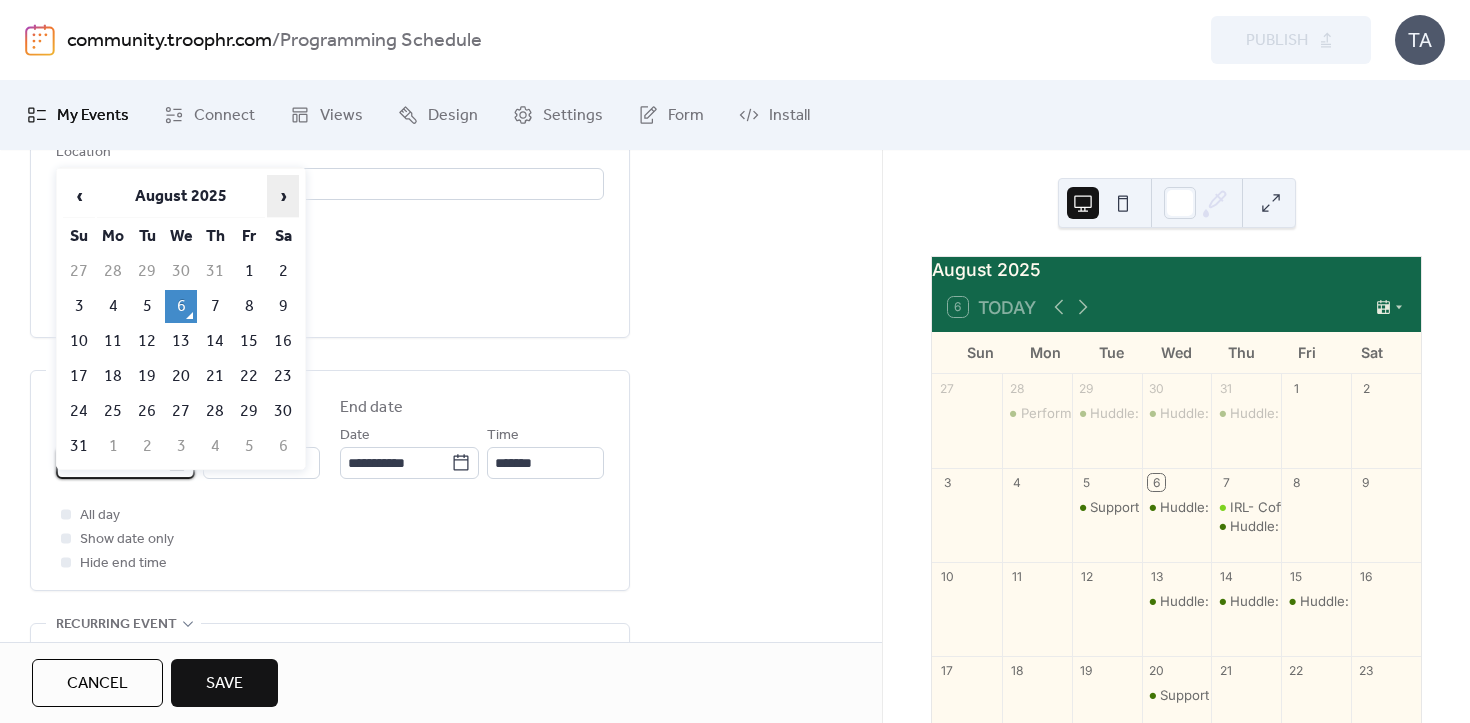 click on "›" at bounding box center [283, 196] 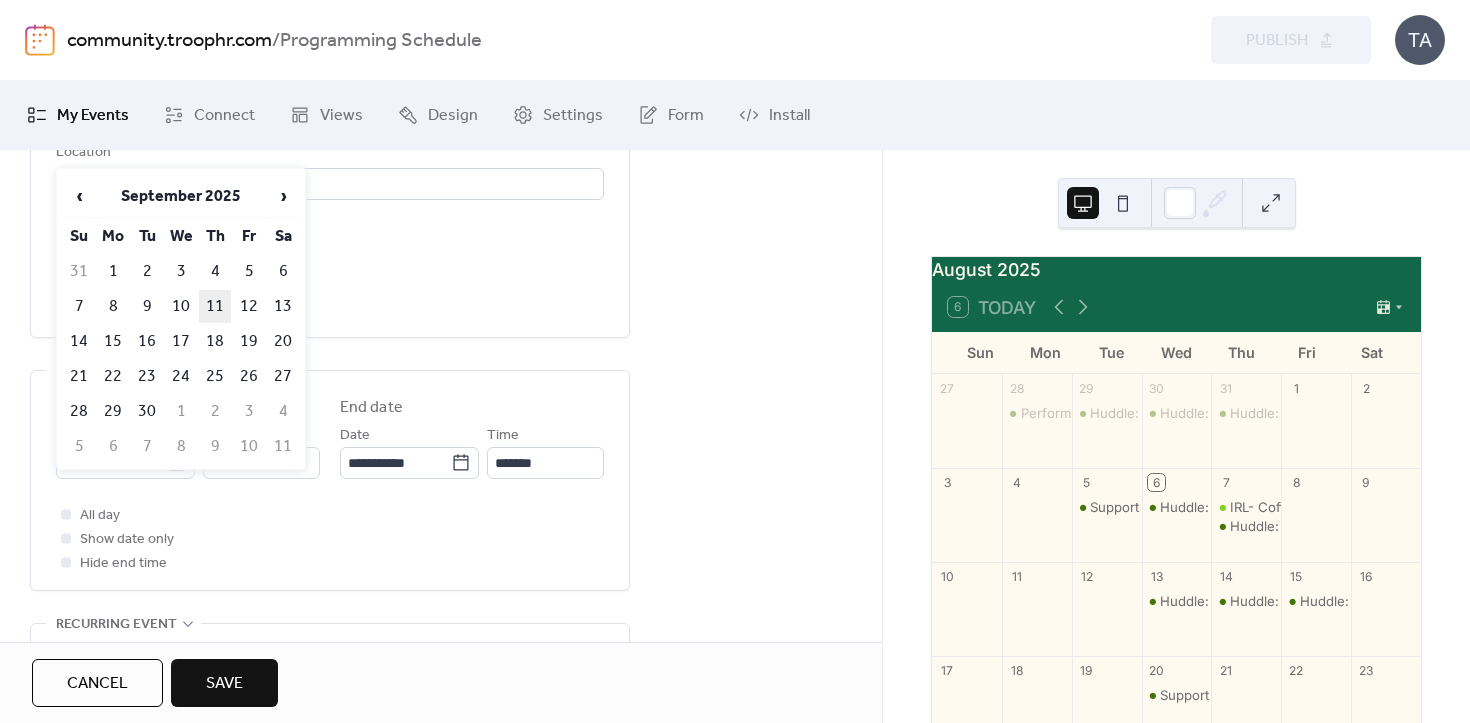 click on "11" at bounding box center [215, 306] 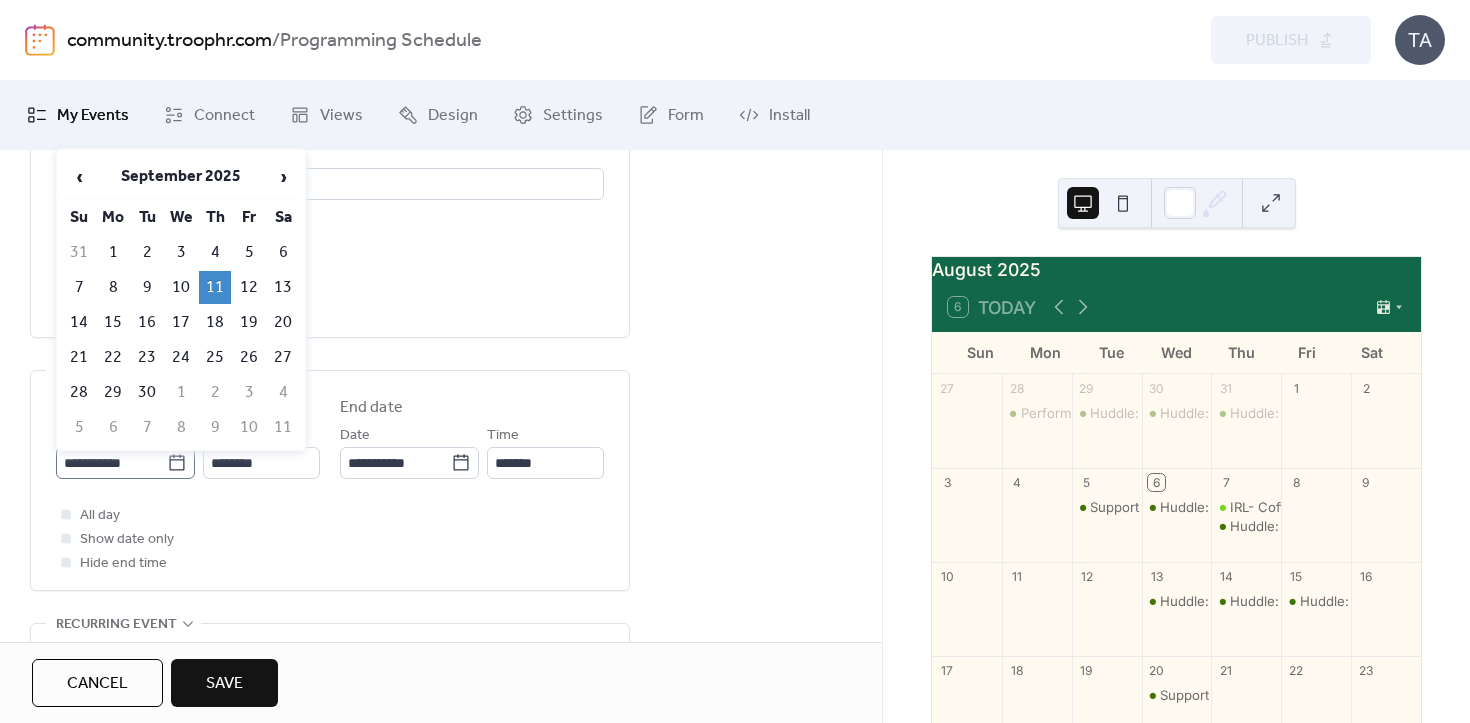 click 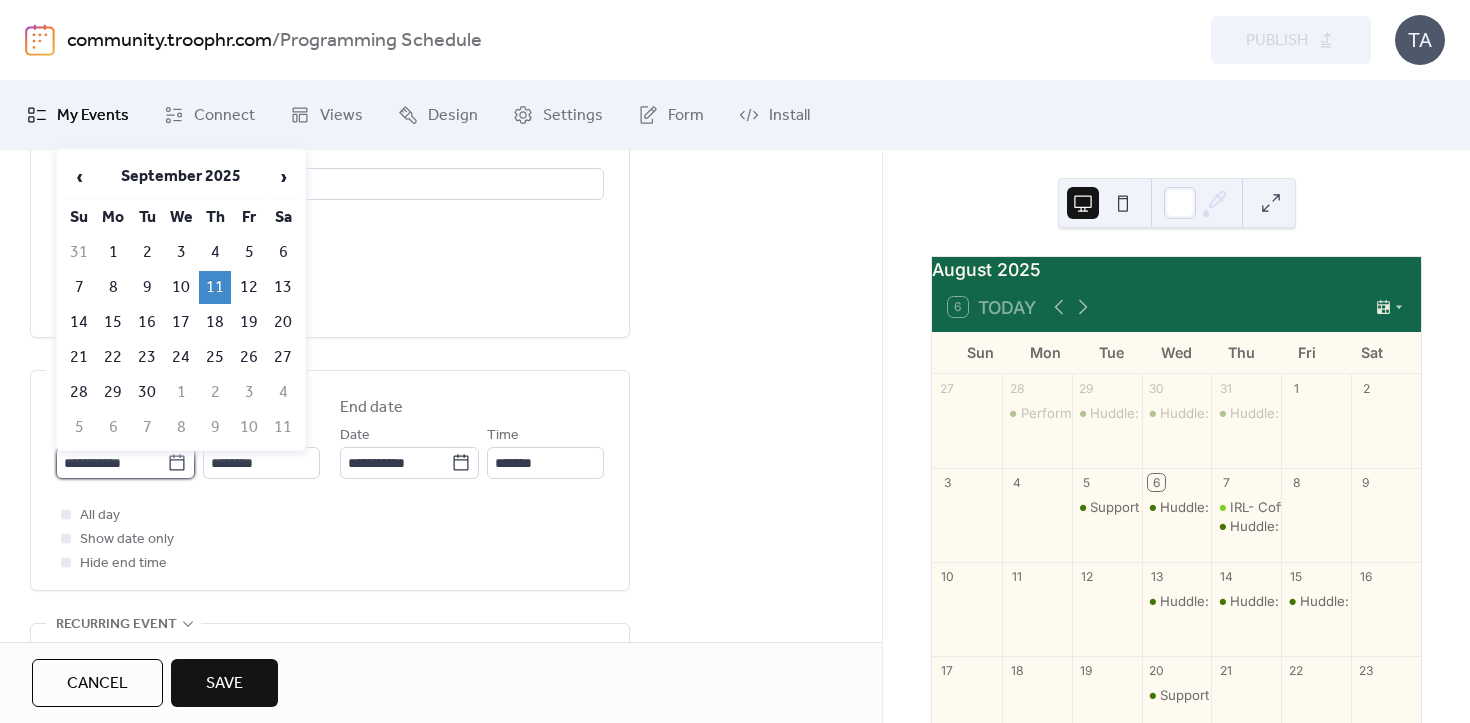 click on "**********" at bounding box center [111, 463] 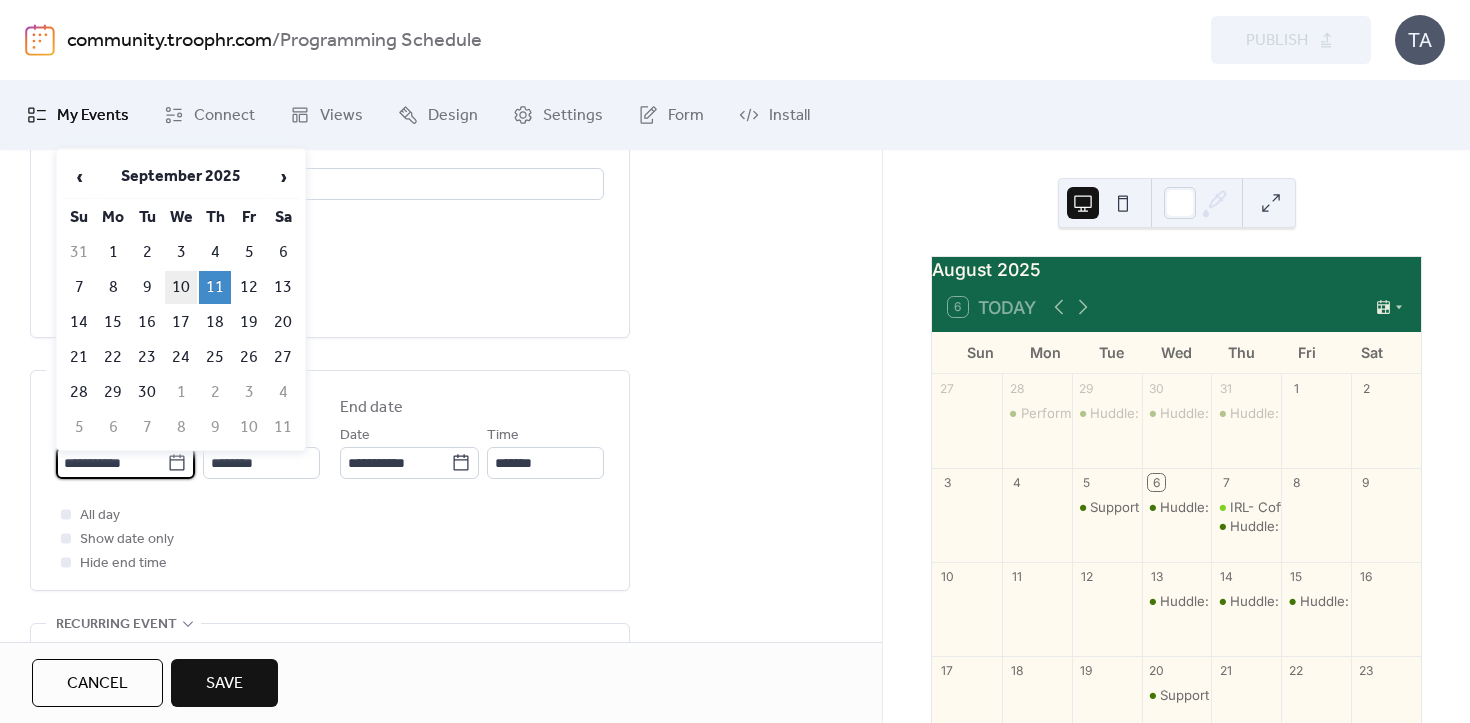 click on "10" at bounding box center (181, 287) 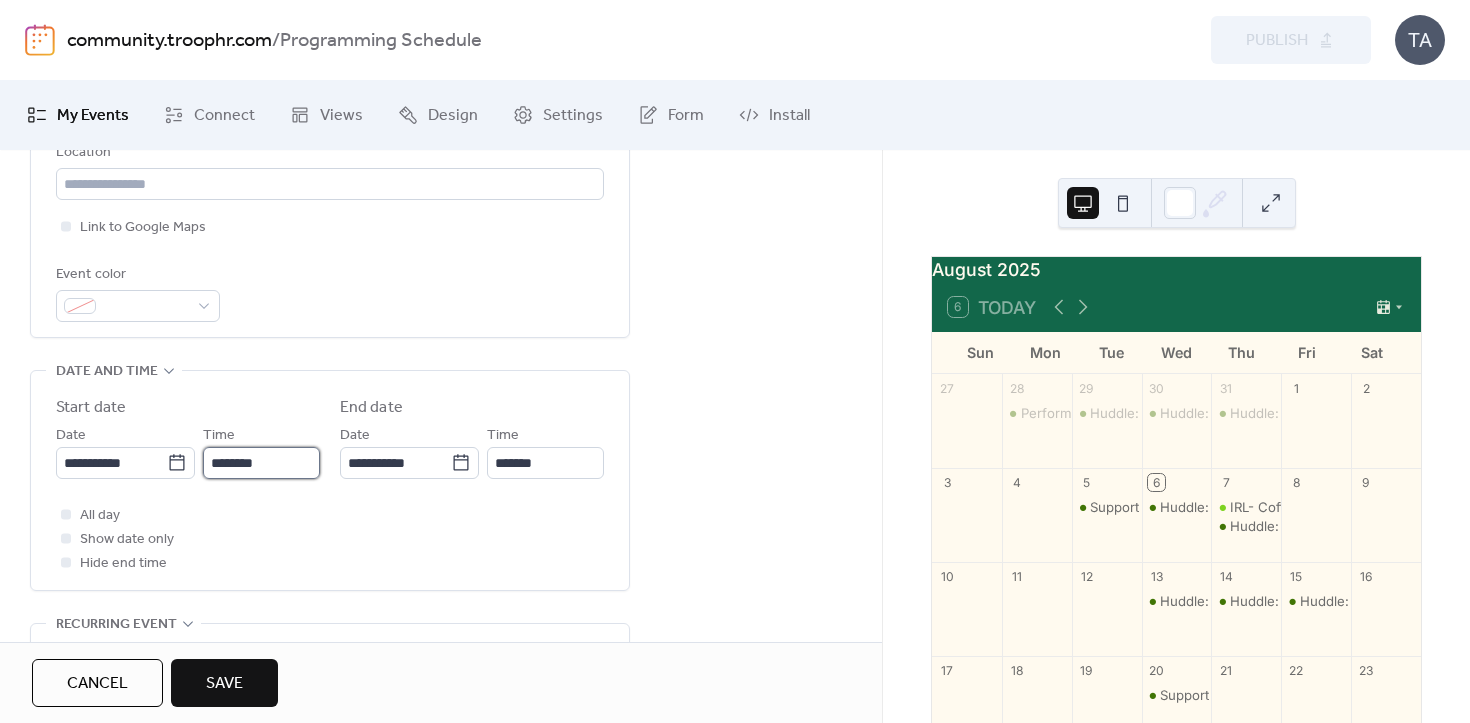 click on "********" at bounding box center [261, 463] 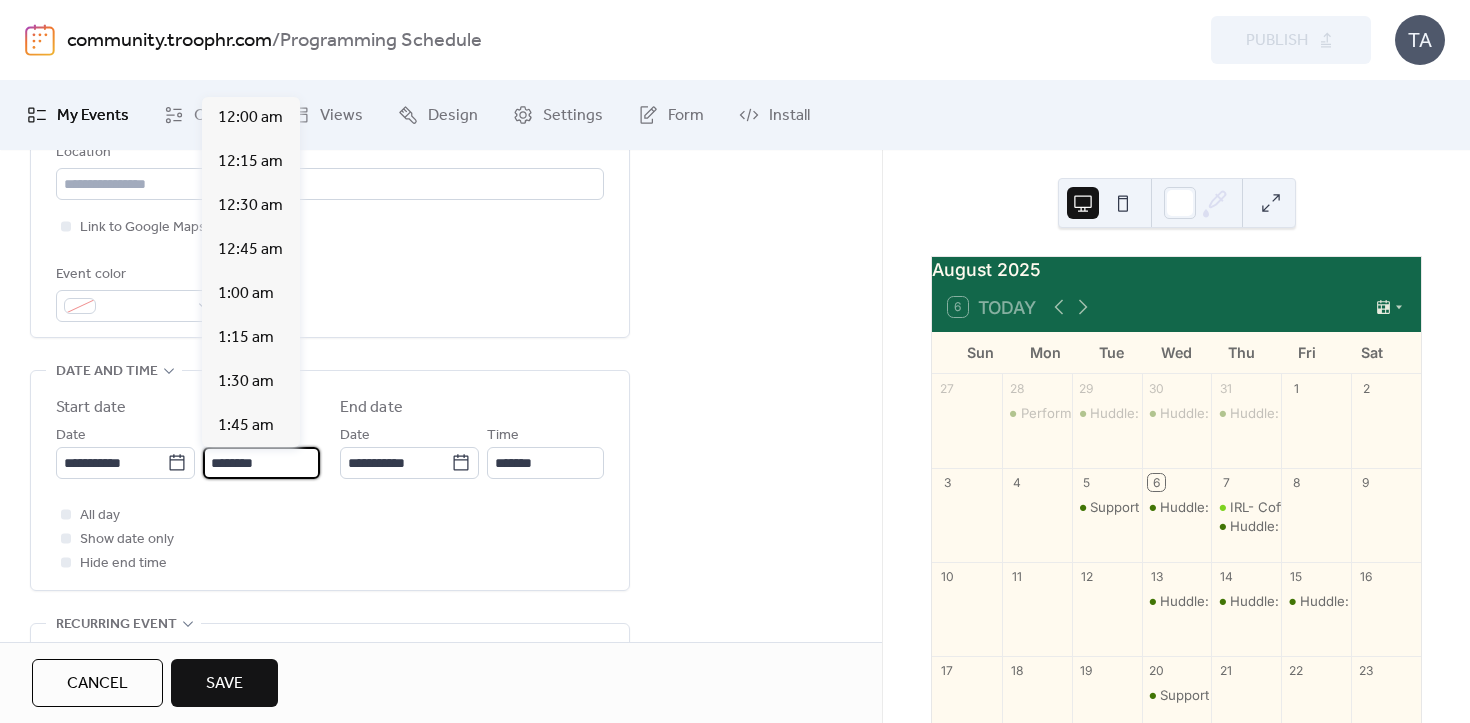 scroll, scrollTop: 2112, scrollLeft: 0, axis: vertical 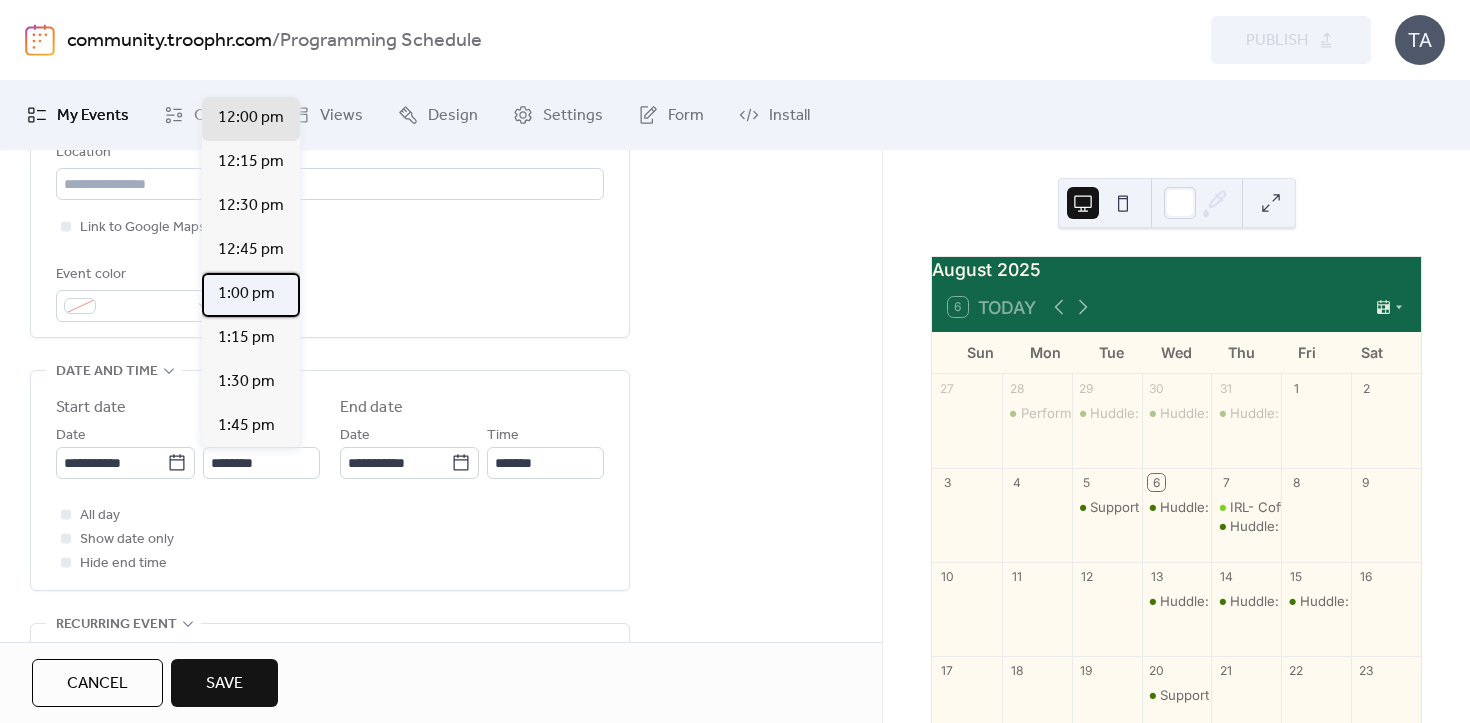 click on "1:00 pm" at bounding box center (246, 294) 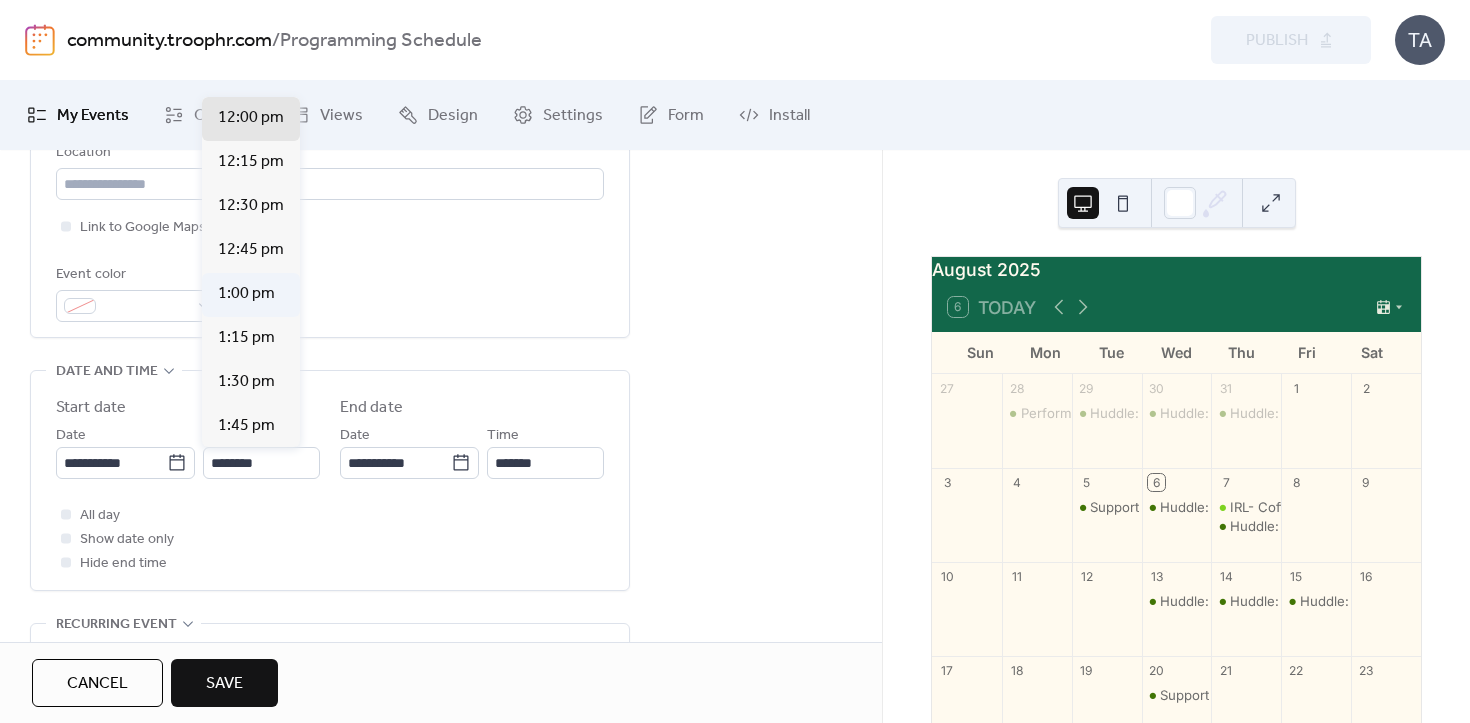 type on "*******" 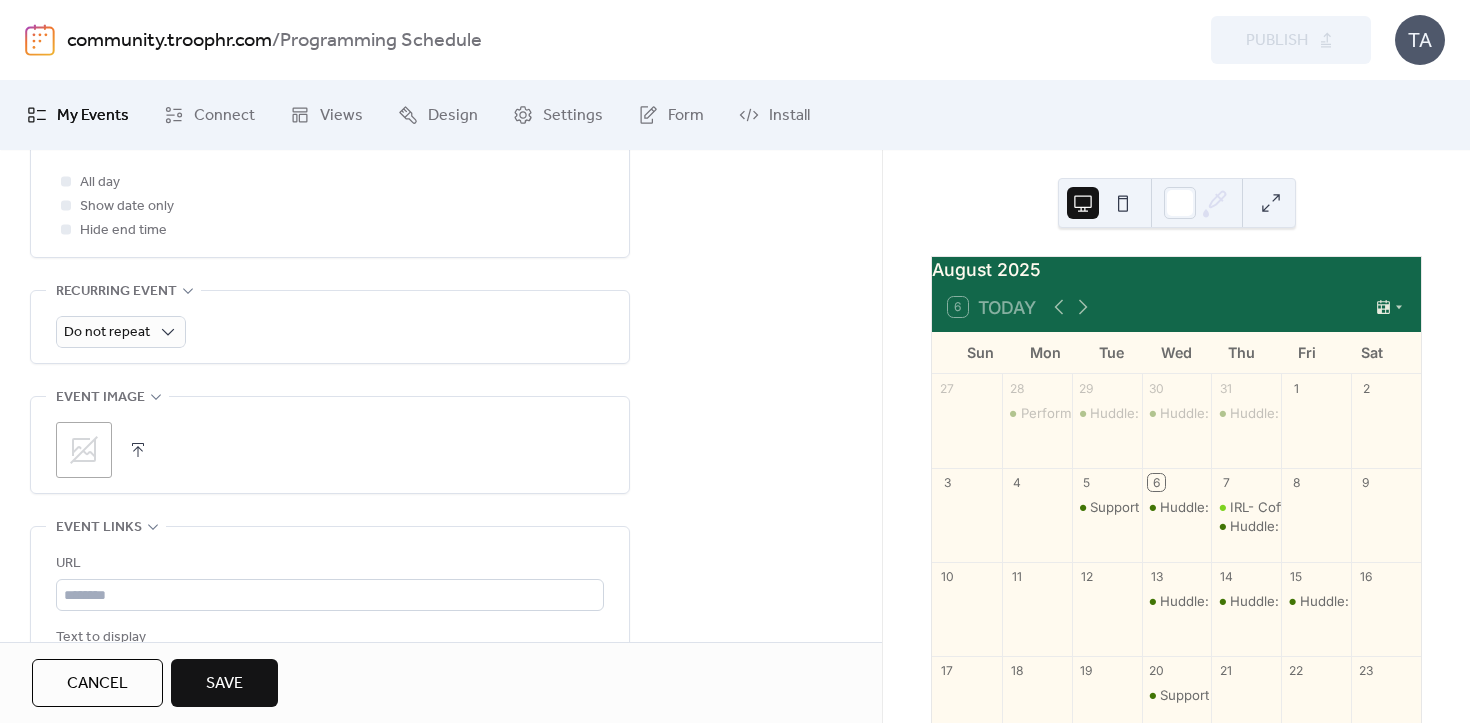 scroll, scrollTop: 807, scrollLeft: 0, axis: vertical 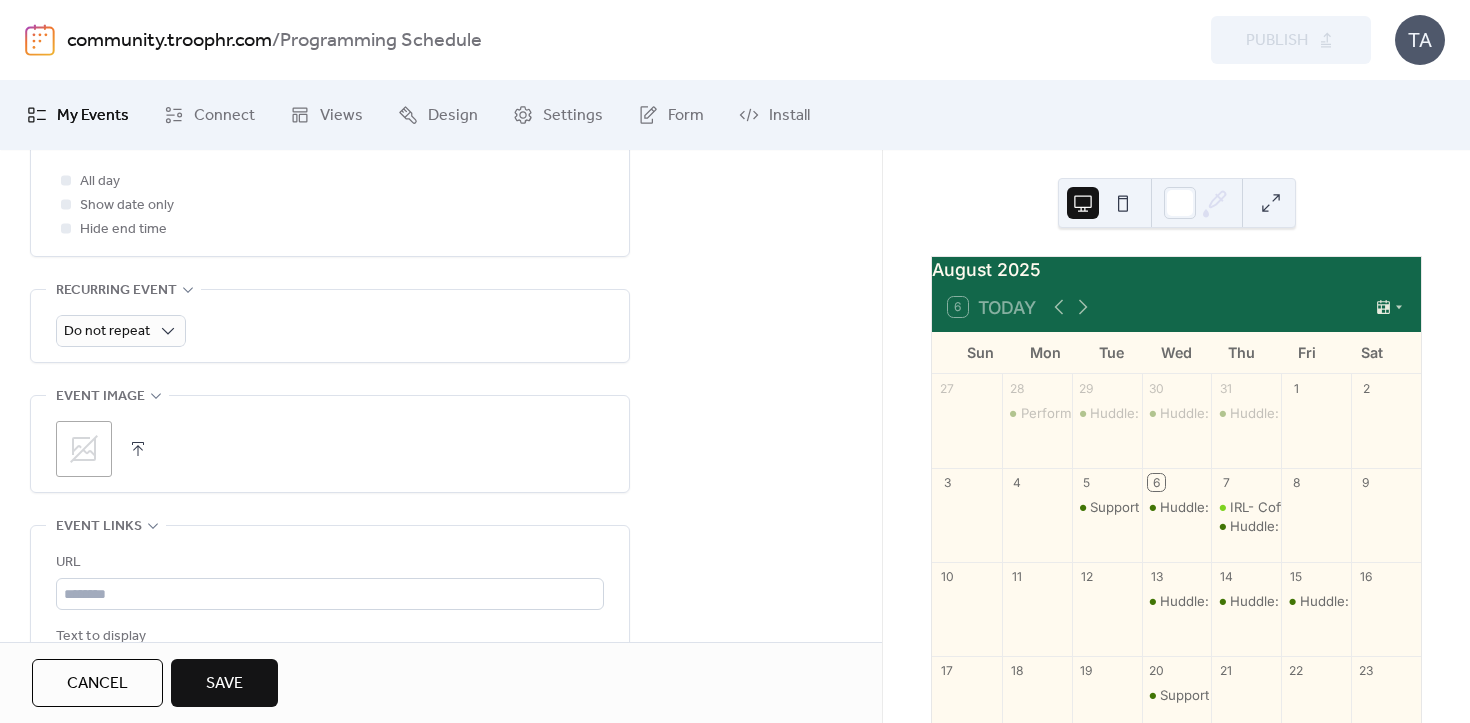click at bounding box center (138, 449) 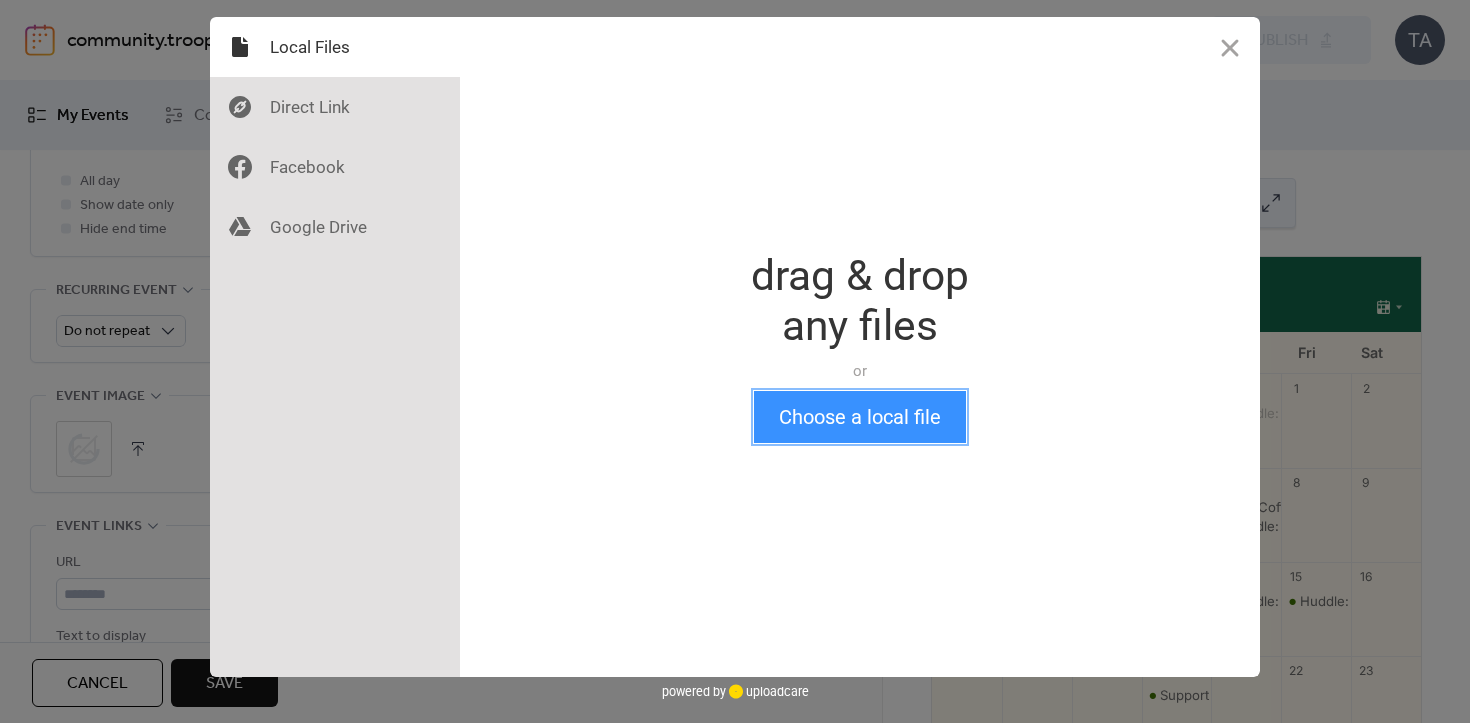 click on "Choose a local file" at bounding box center [860, 417] 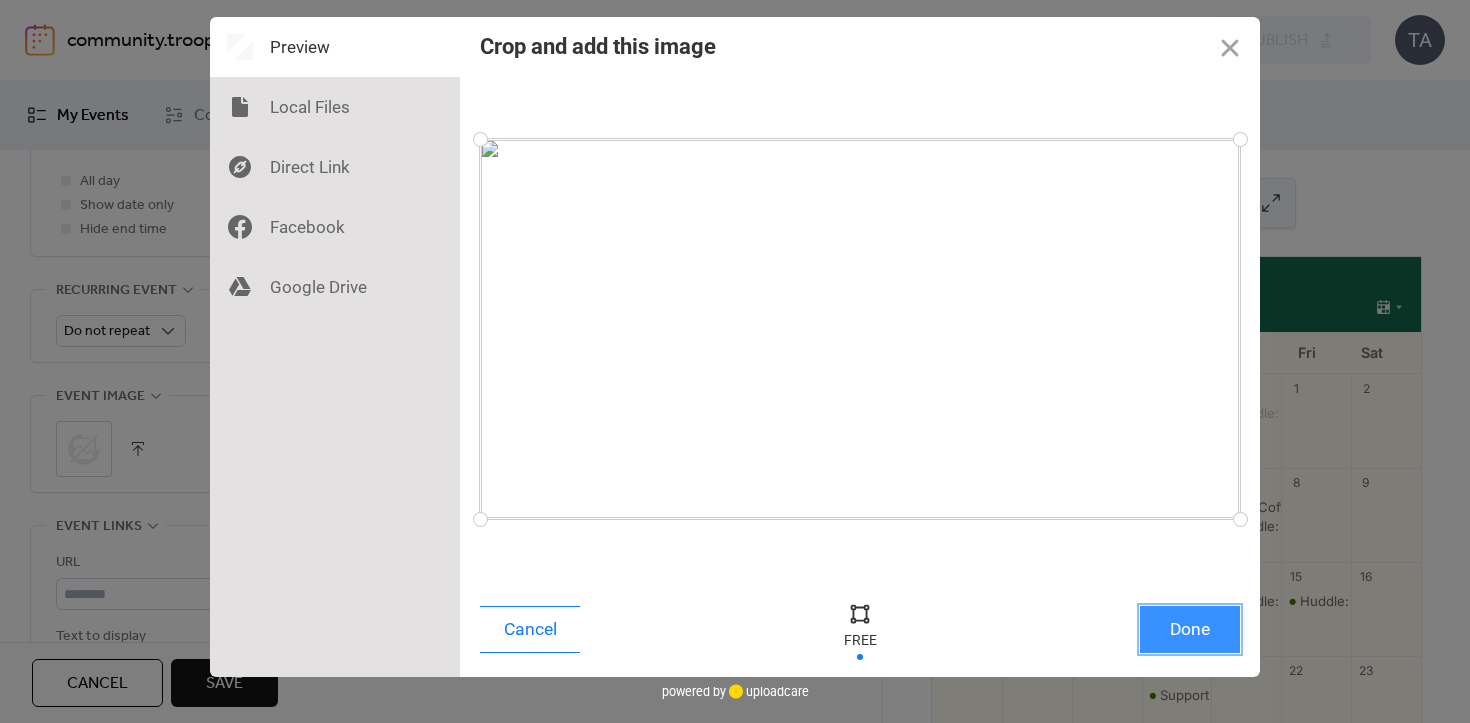 click on "Done" at bounding box center (1190, 629) 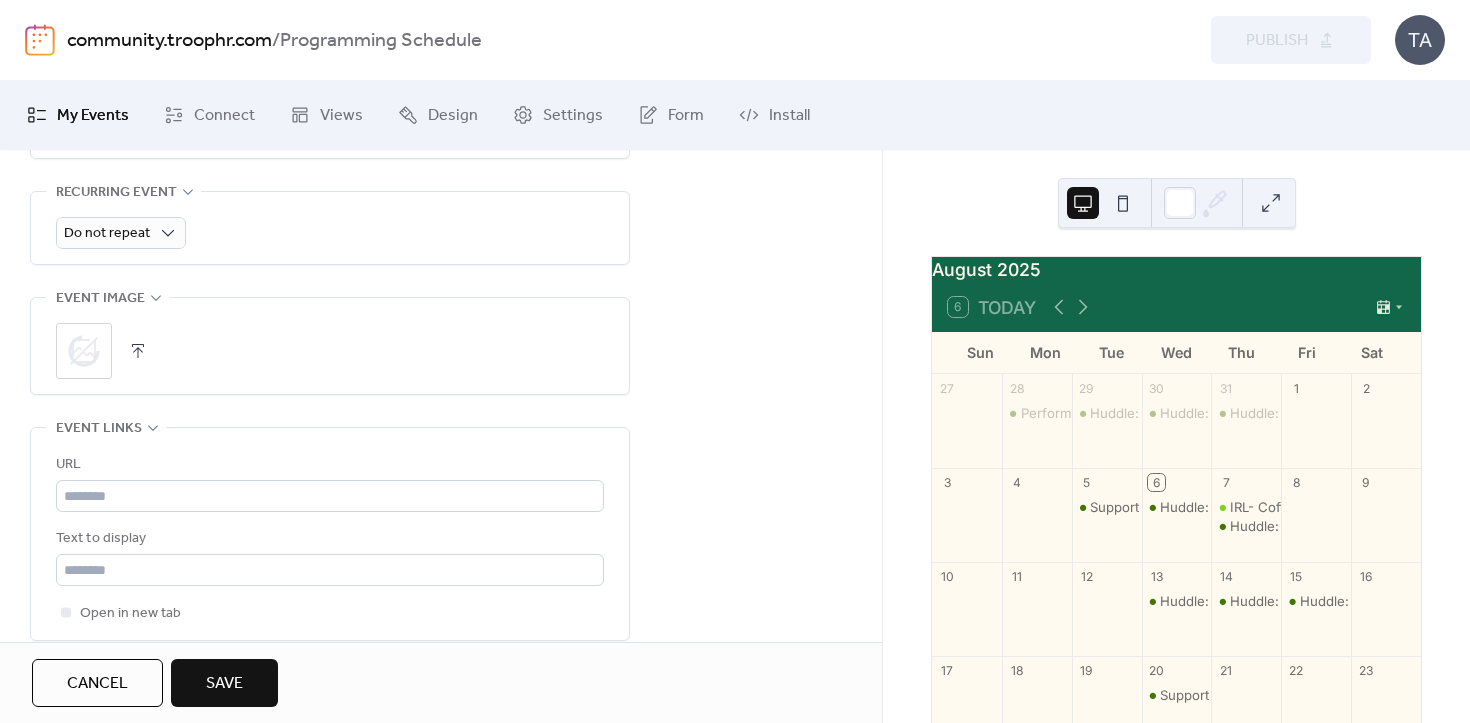 scroll, scrollTop: 936, scrollLeft: 0, axis: vertical 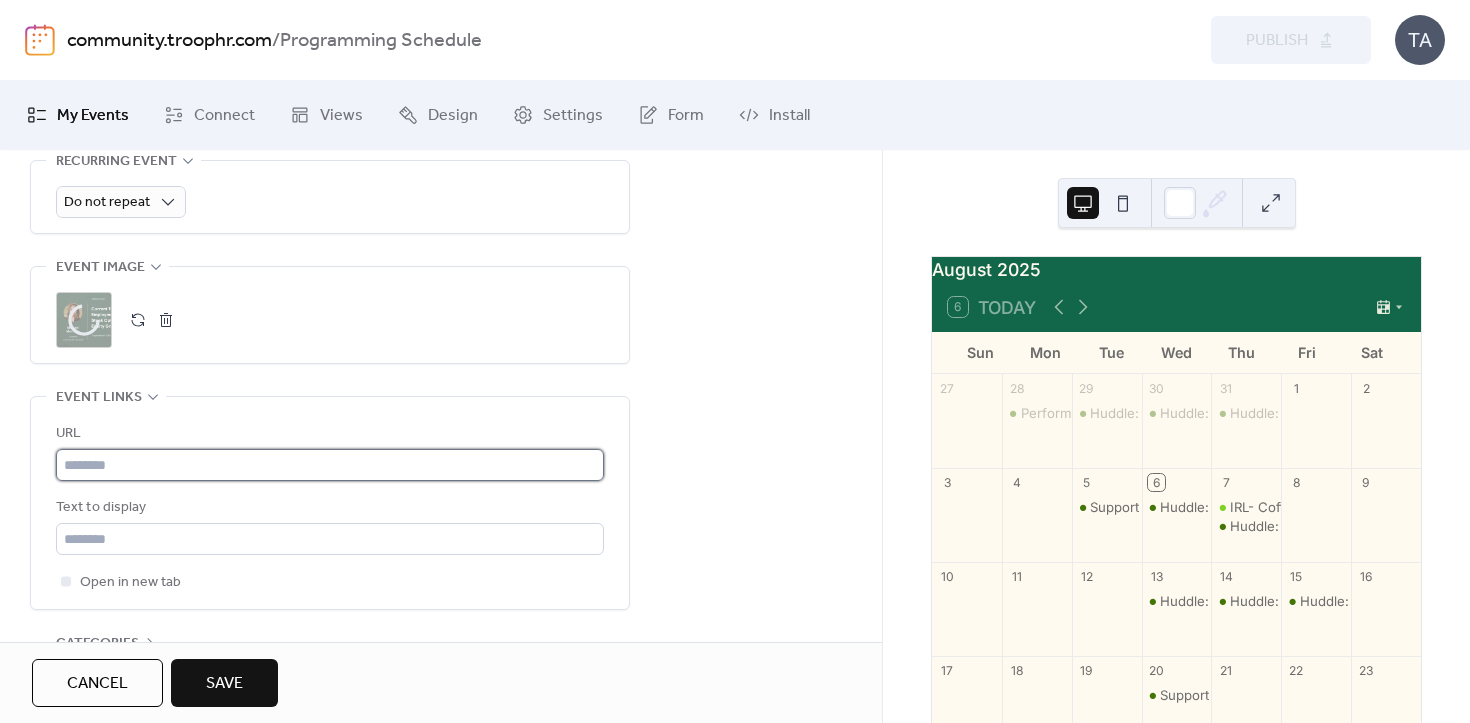 click at bounding box center (330, 465) 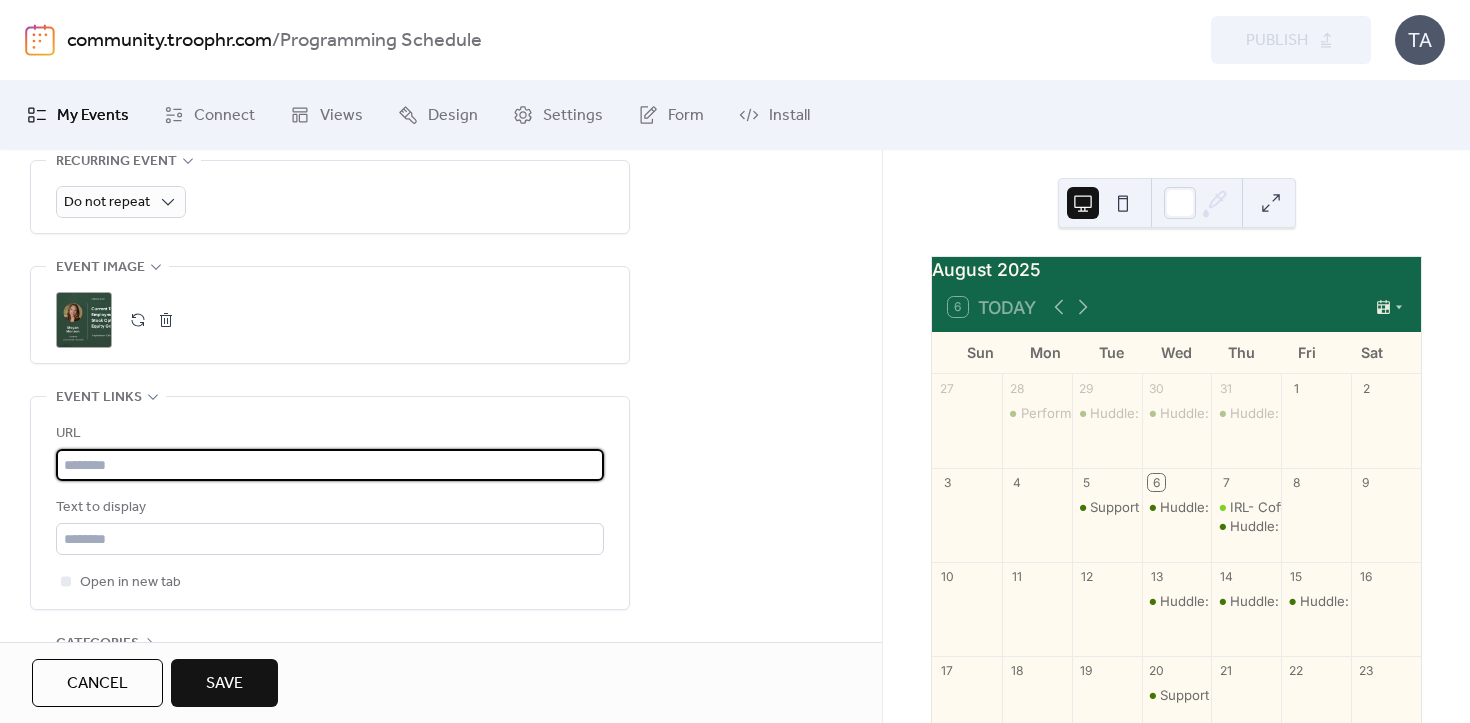 paste on "**********" 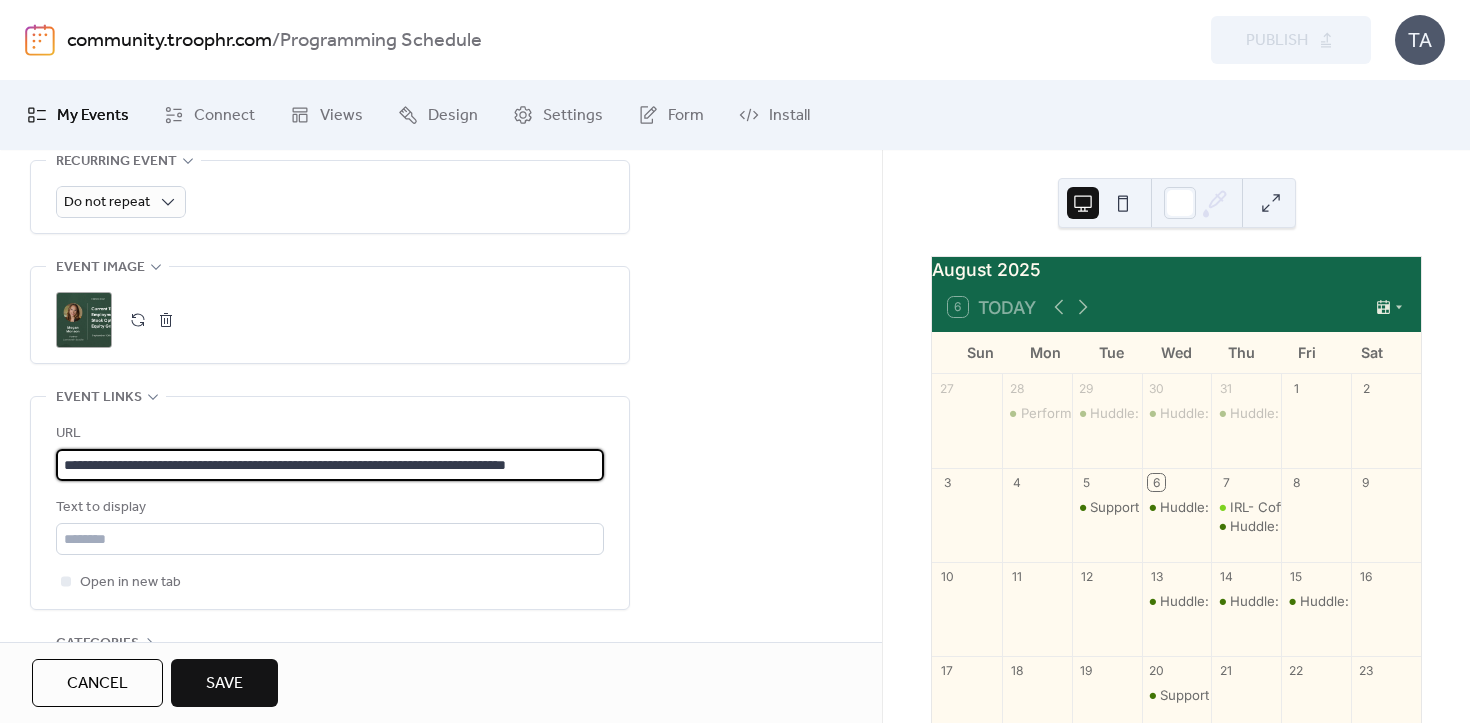 scroll, scrollTop: 0, scrollLeft: 52, axis: horizontal 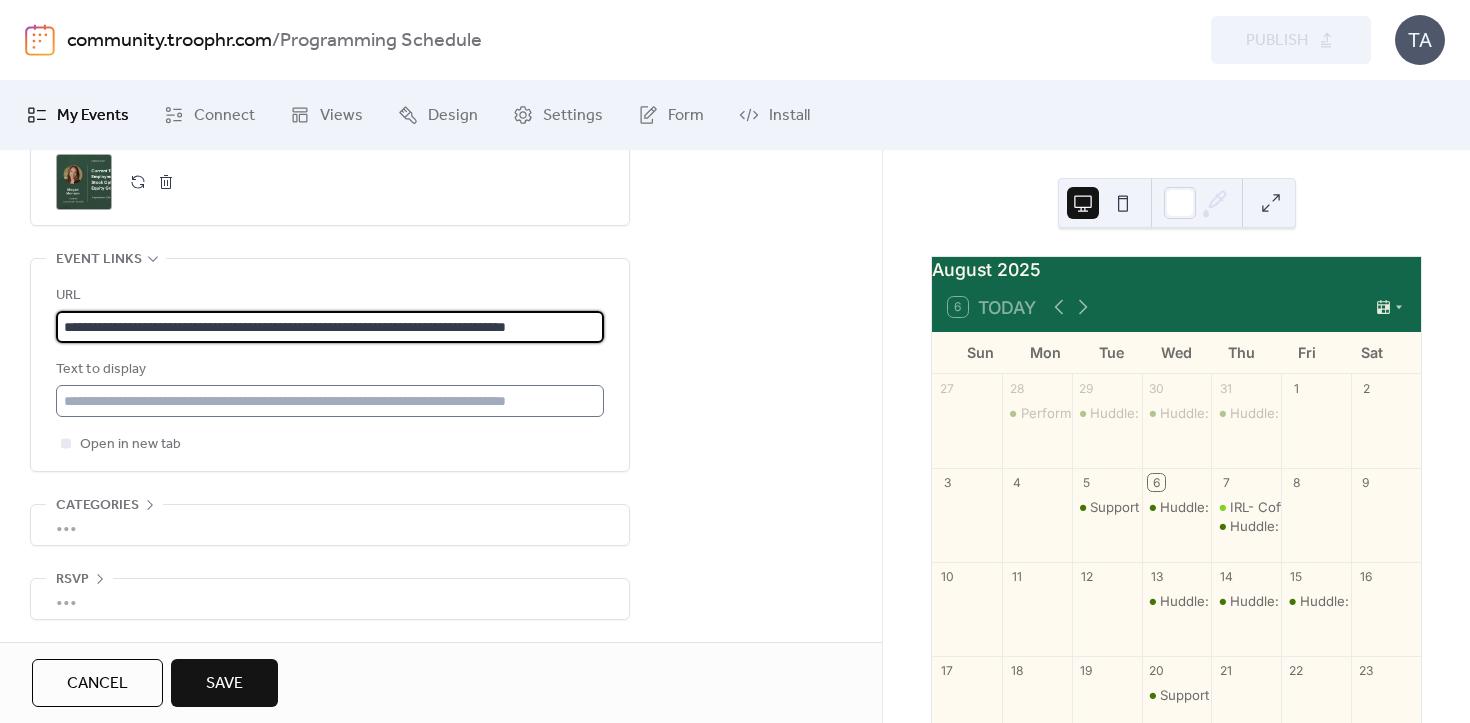 type on "**********" 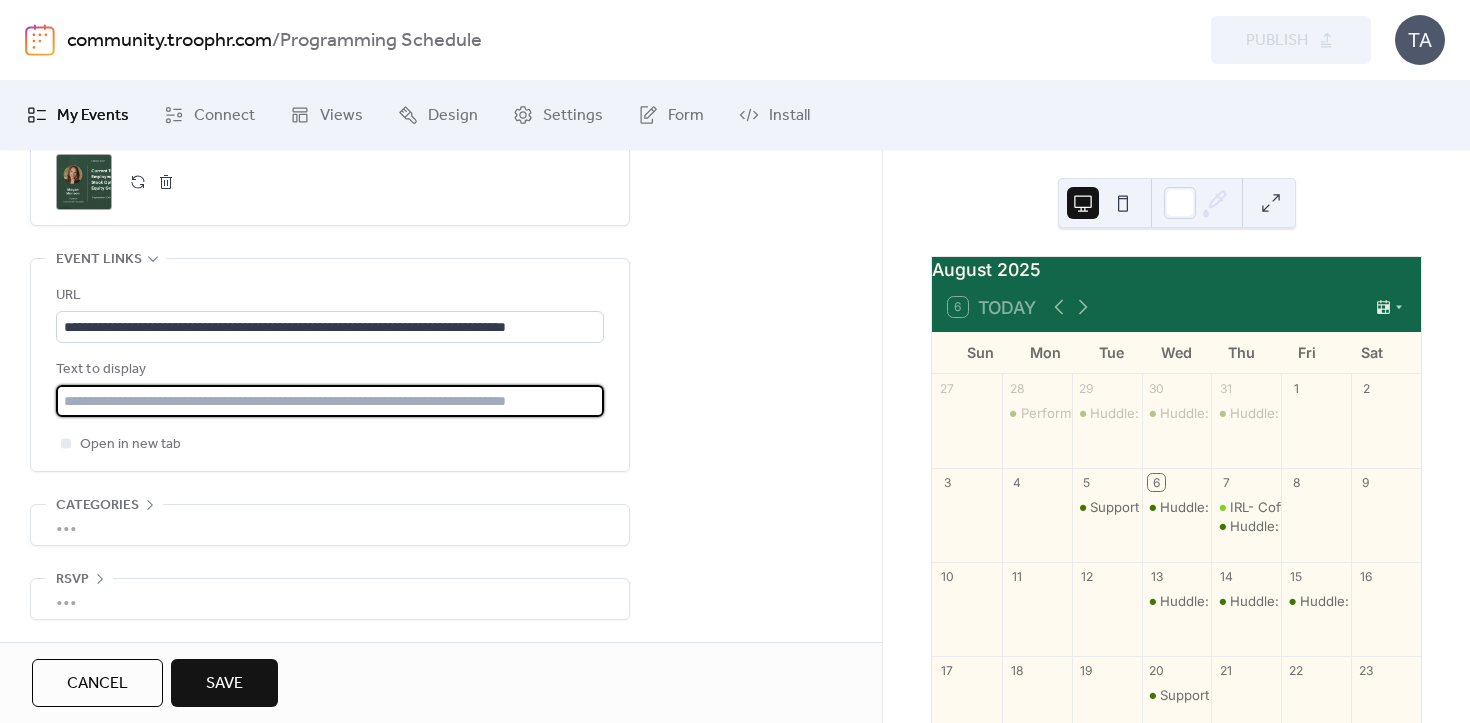 click at bounding box center [330, 401] 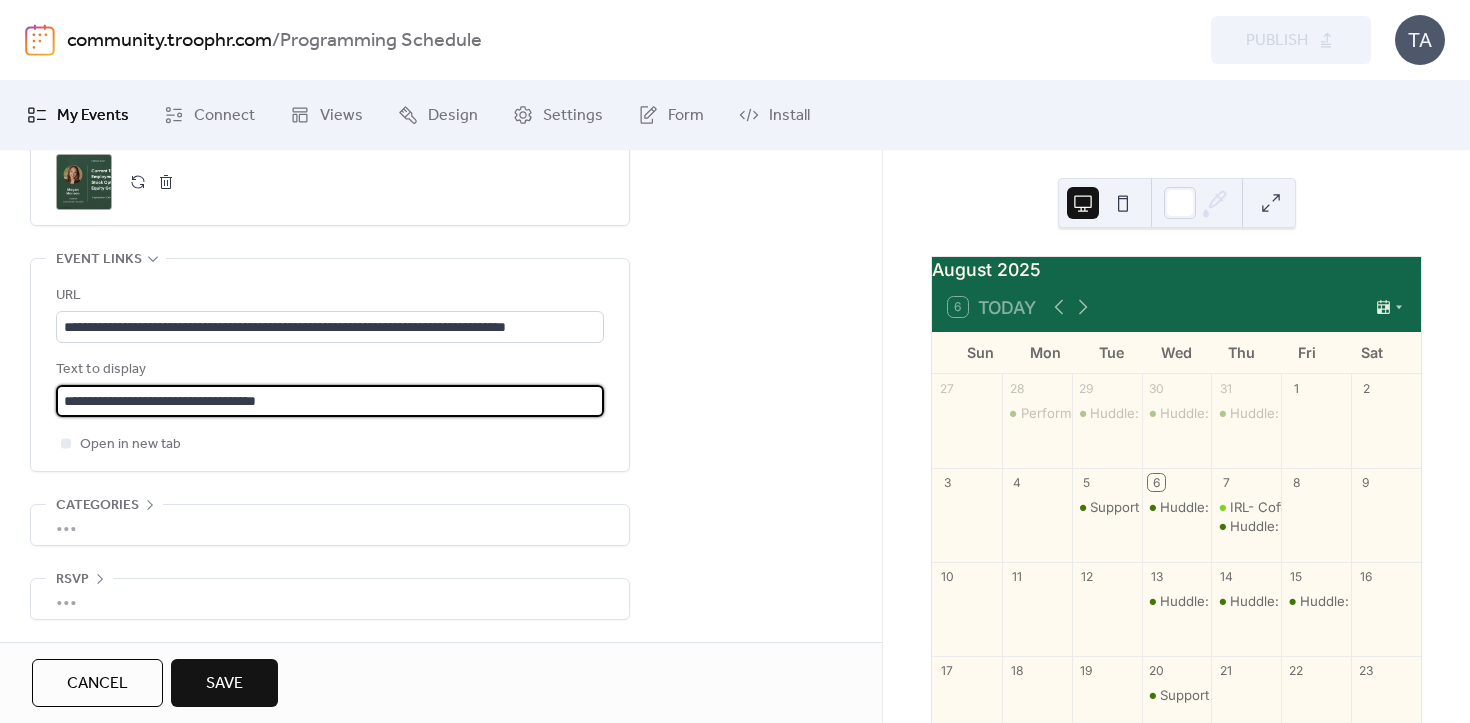 click on "Save" at bounding box center [224, 683] 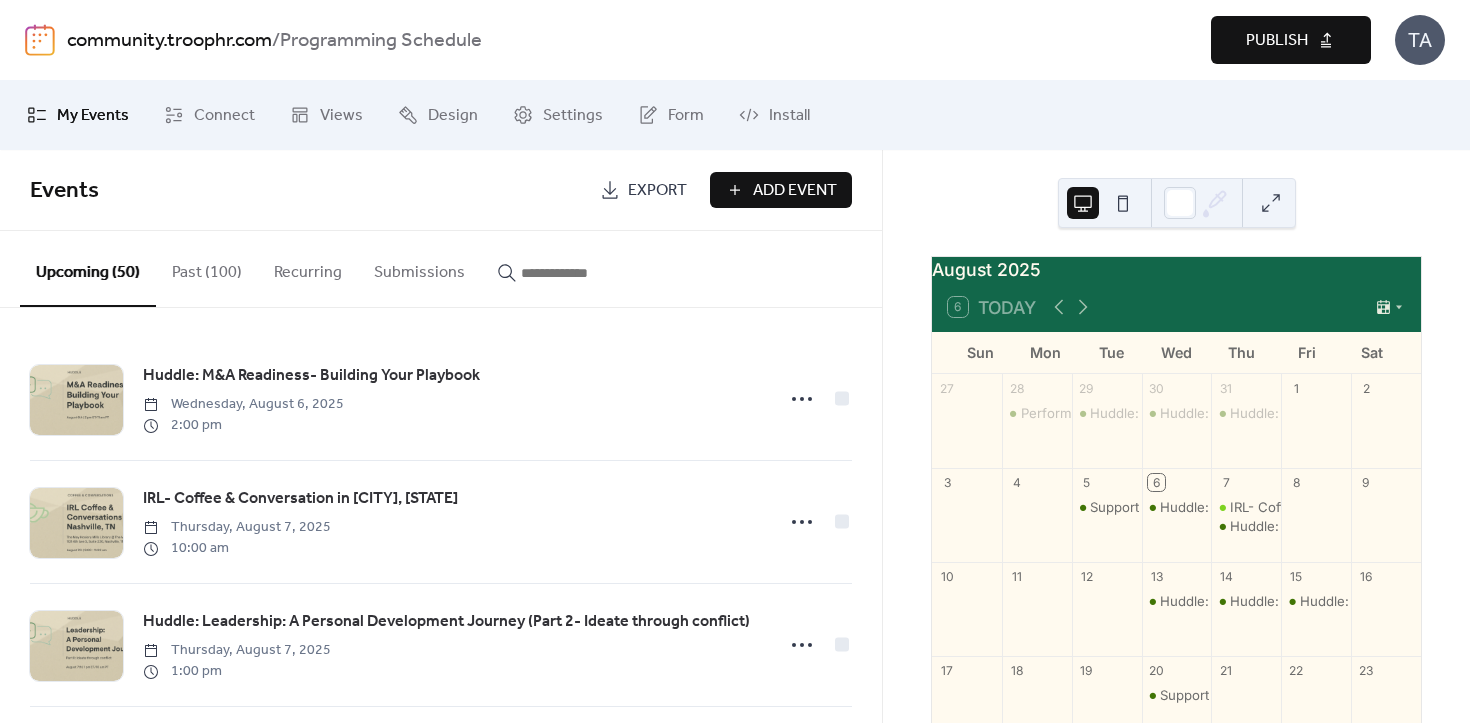 click on "Add Event" at bounding box center [795, 191] 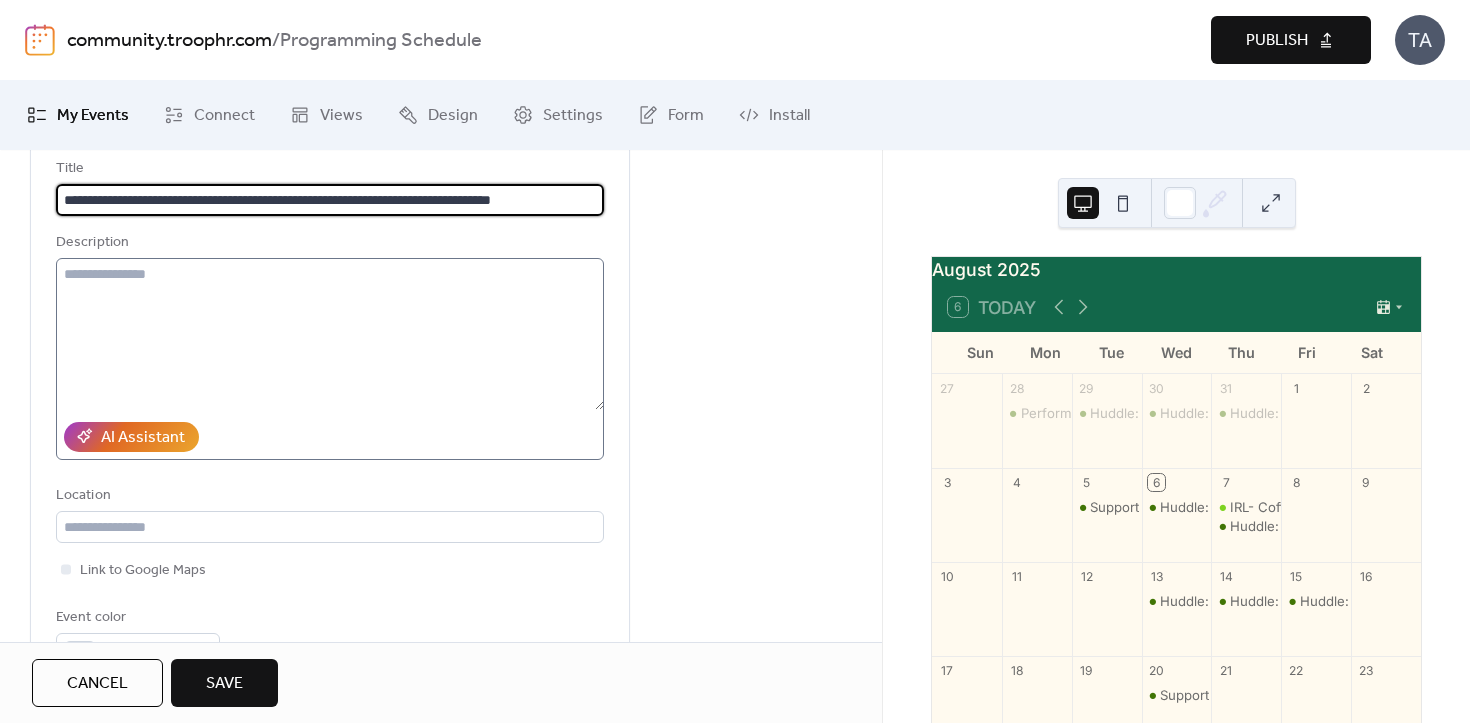 scroll, scrollTop: 162, scrollLeft: 0, axis: vertical 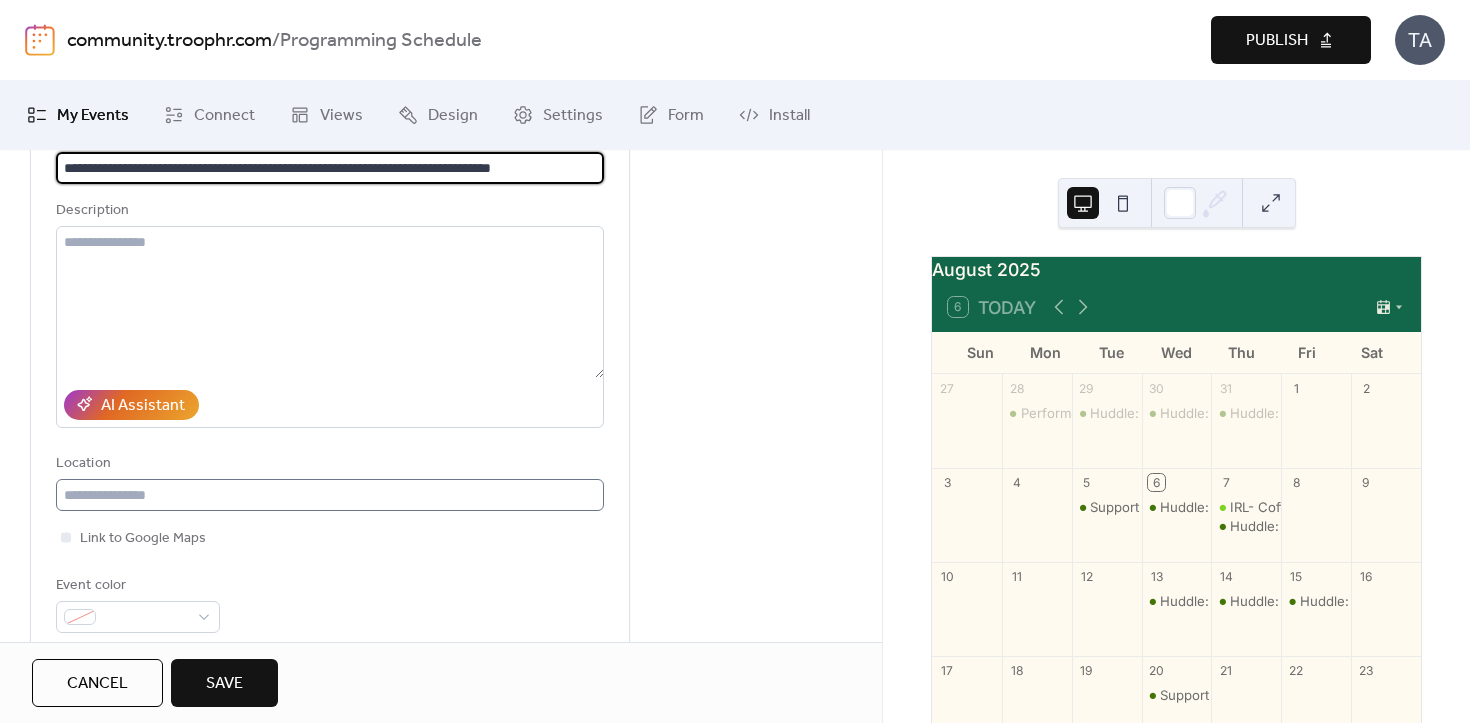 type on "**********" 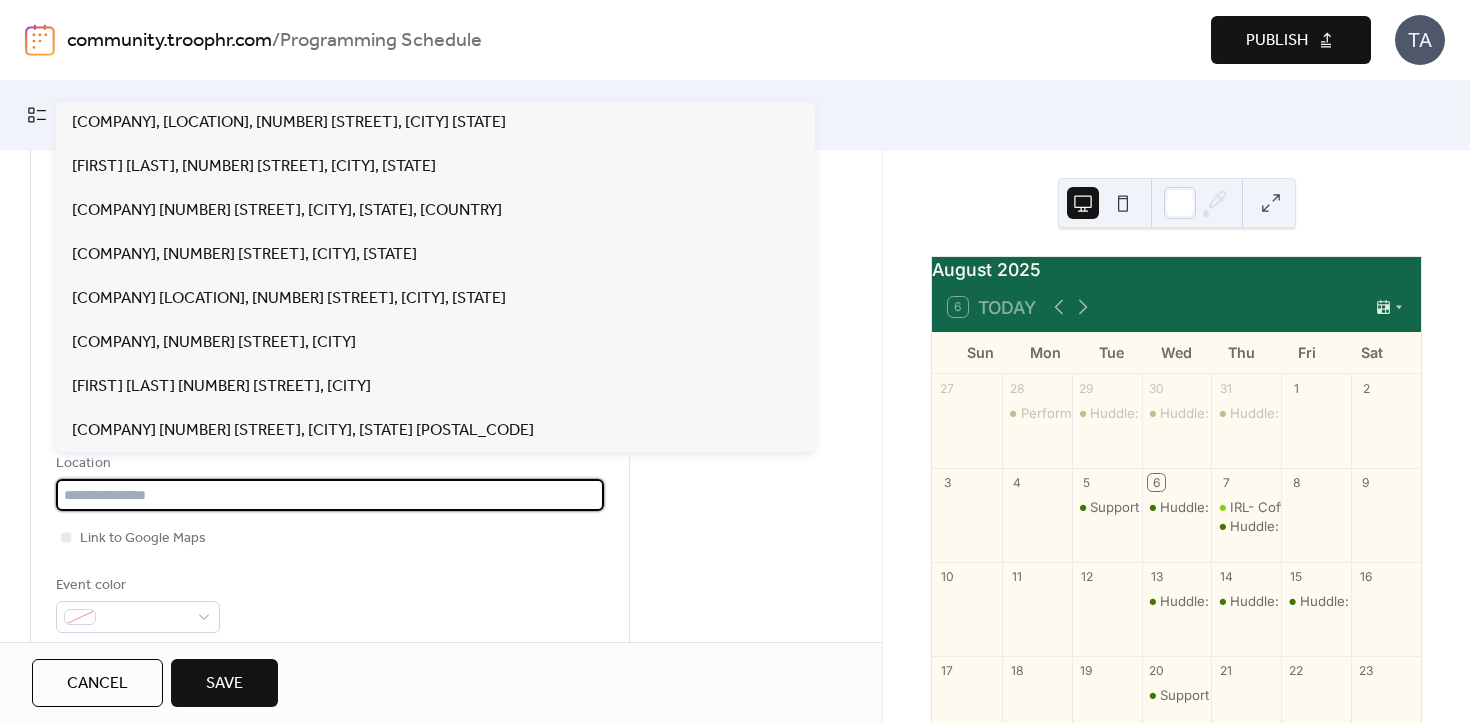click at bounding box center (330, 495) 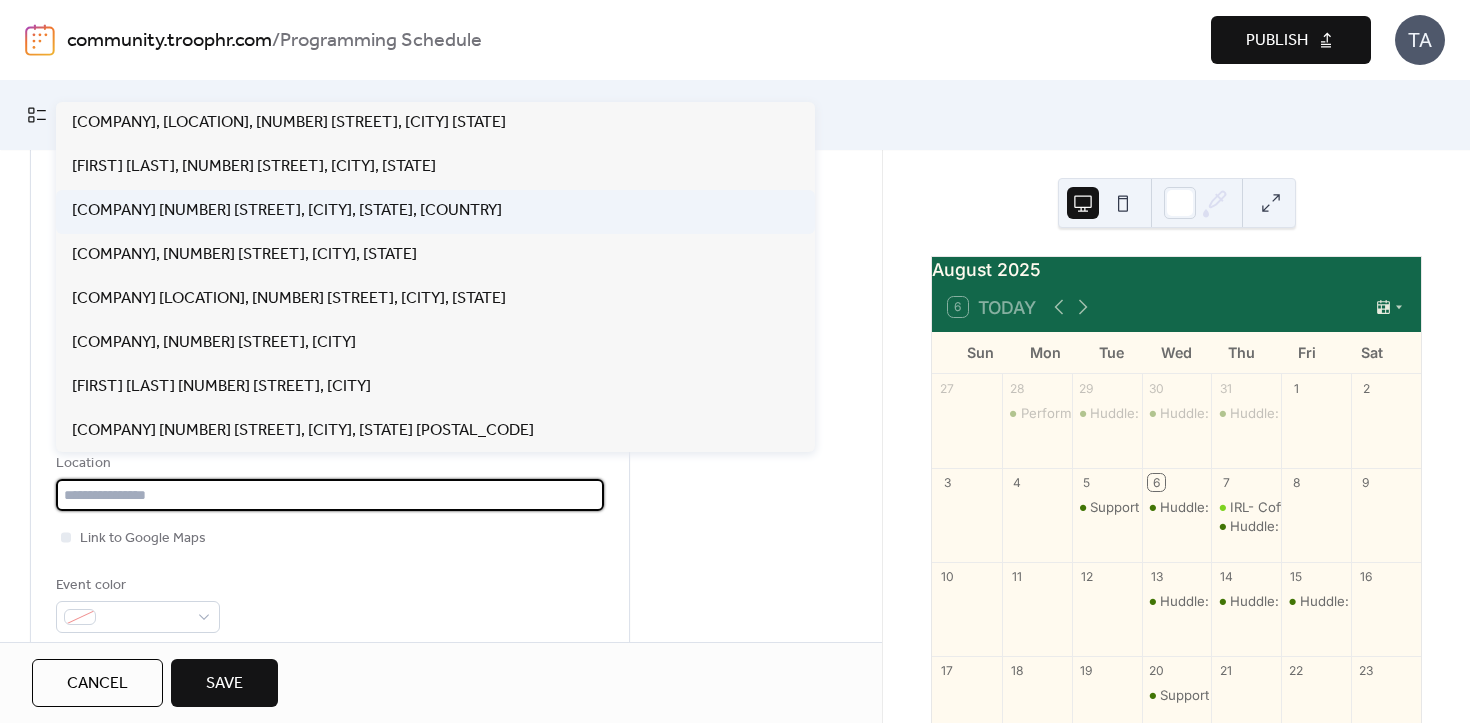 scroll, scrollTop: 178, scrollLeft: 0, axis: vertical 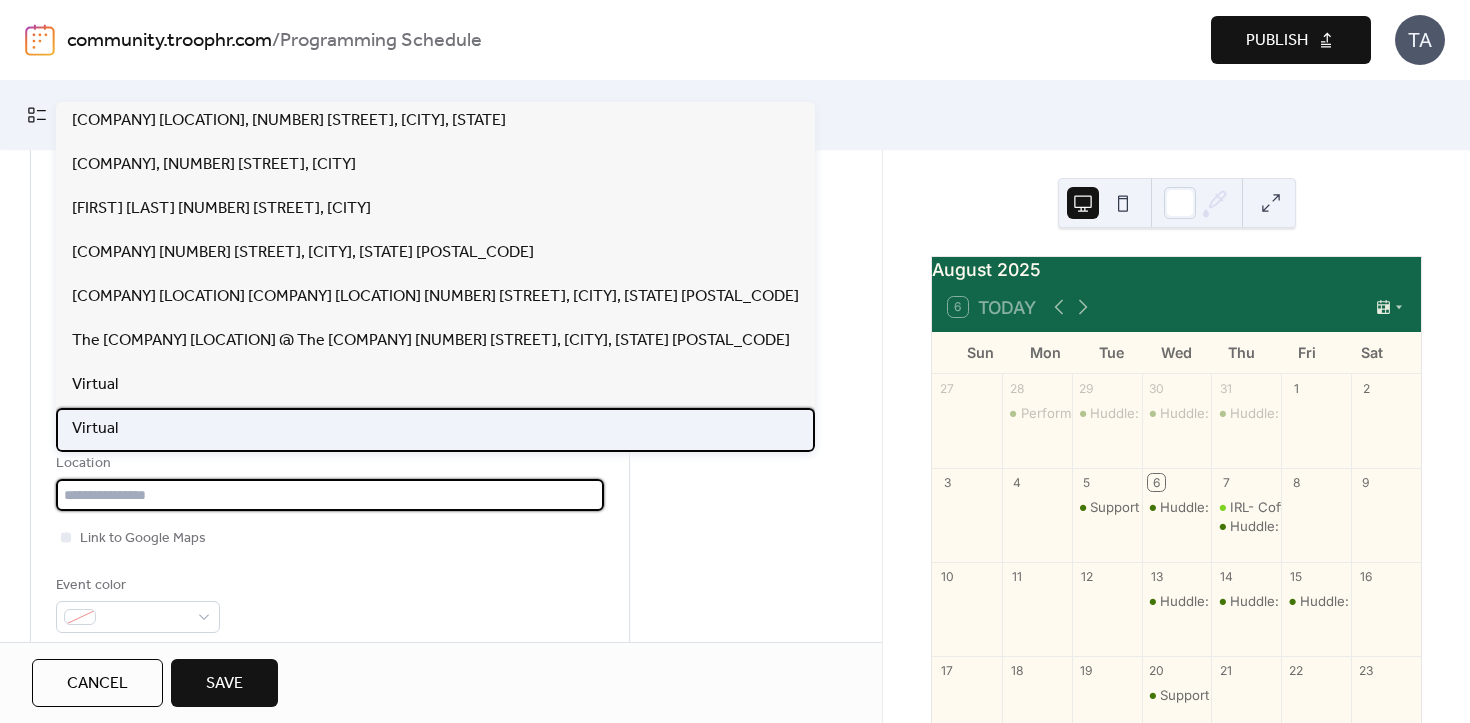 click on "Virtual" at bounding box center [435, 430] 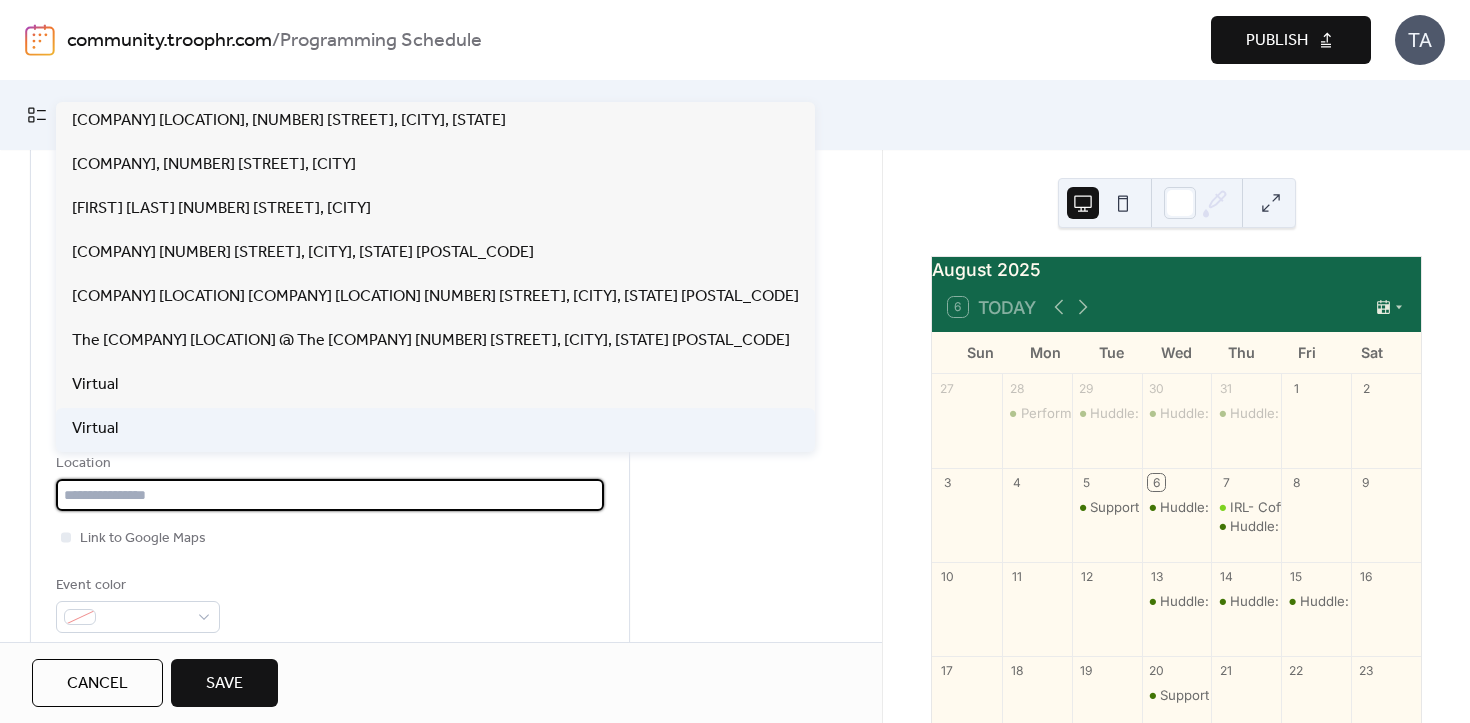 type on "*******" 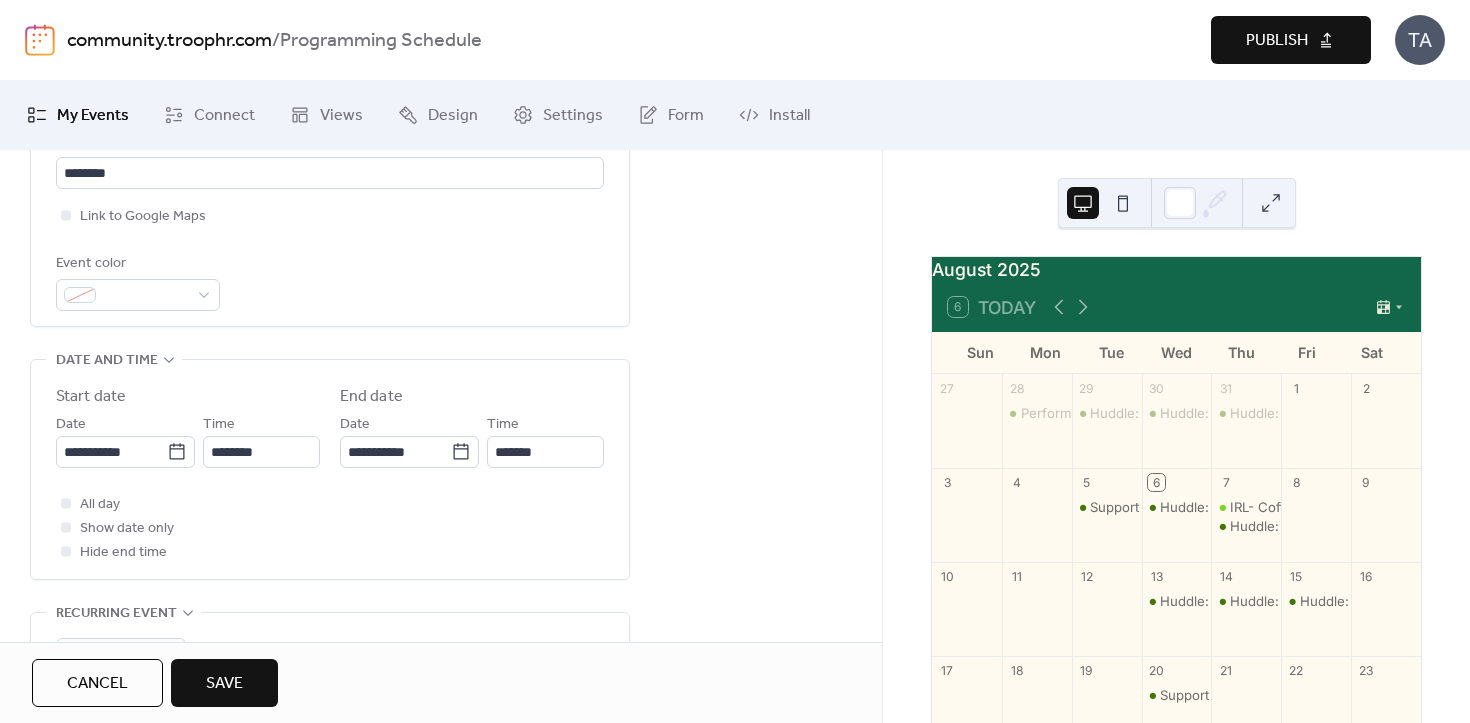 scroll, scrollTop: 493, scrollLeft: 0, axis: vertical 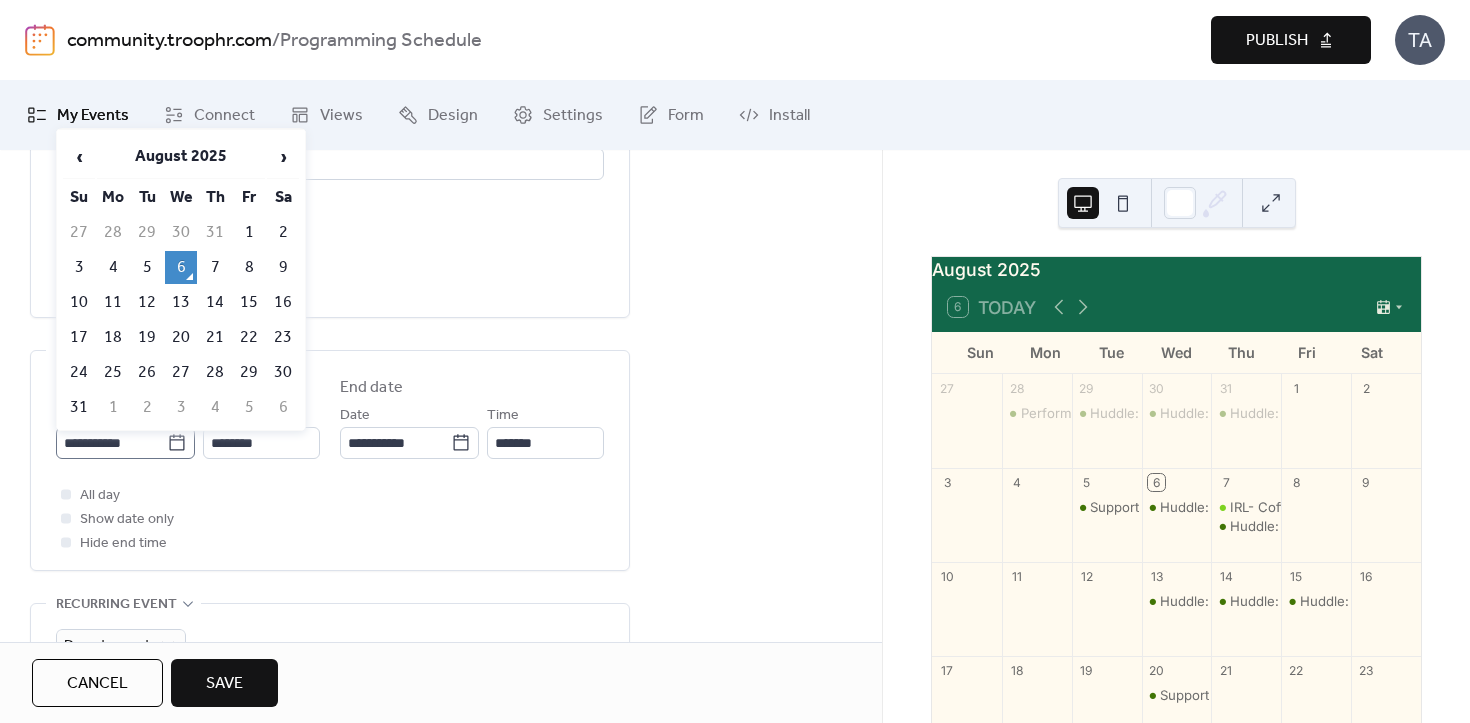 click 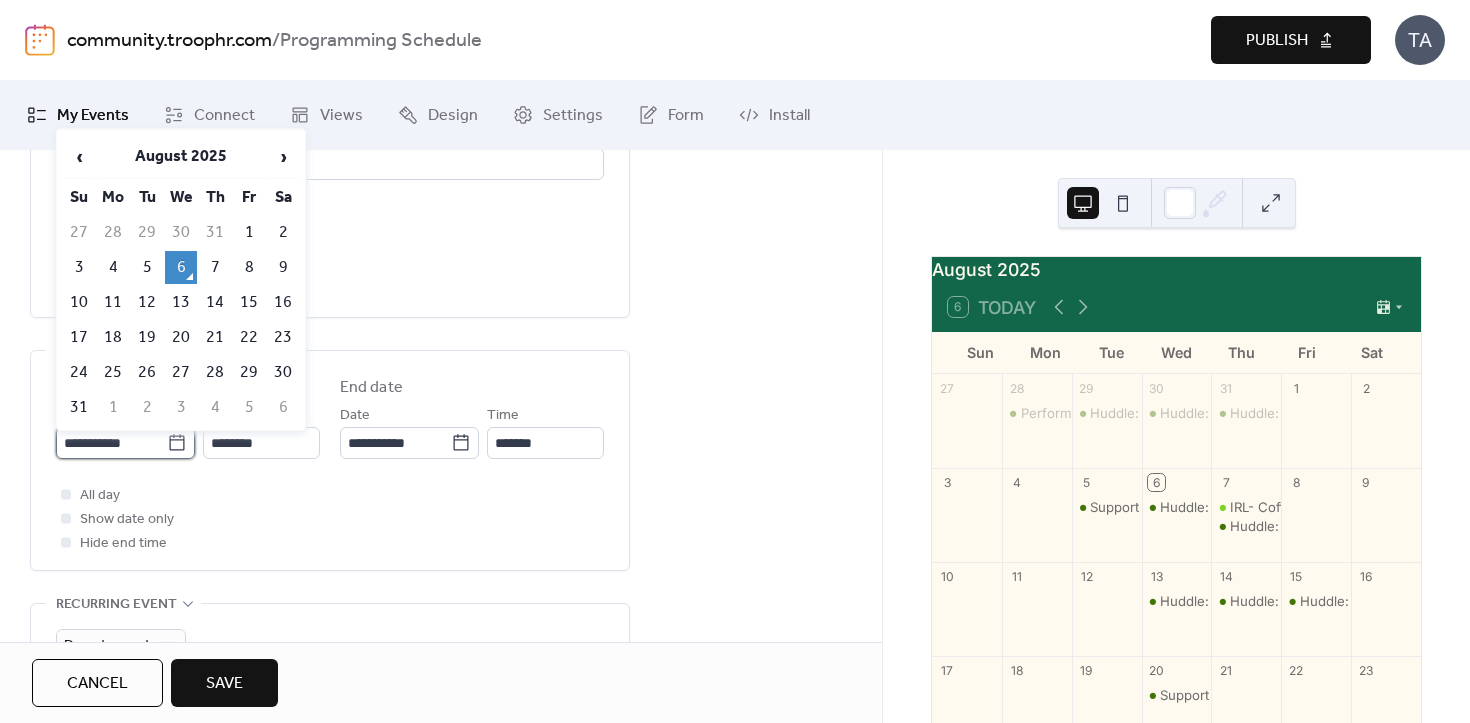 click on "**********" at bounding box center [111, 443] 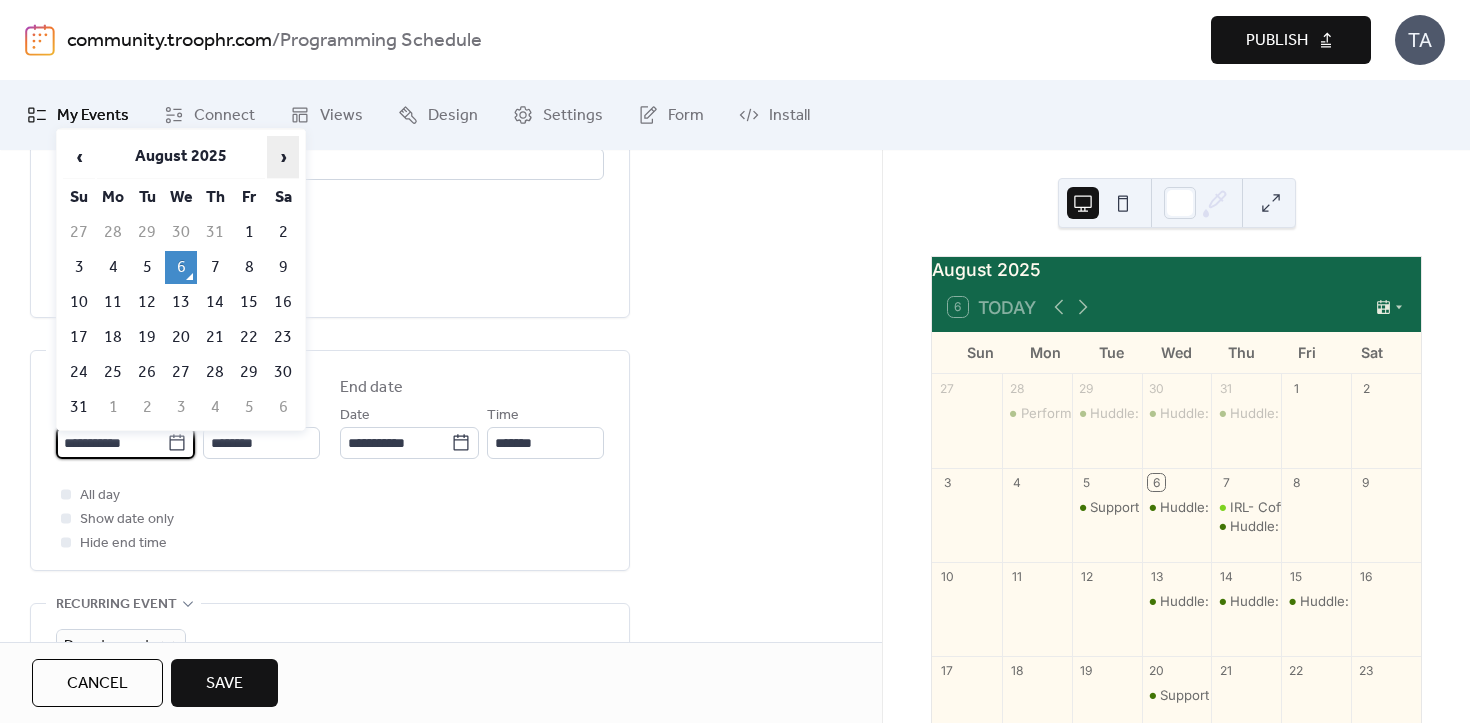 click on "›" at bounding box center (283, 157) 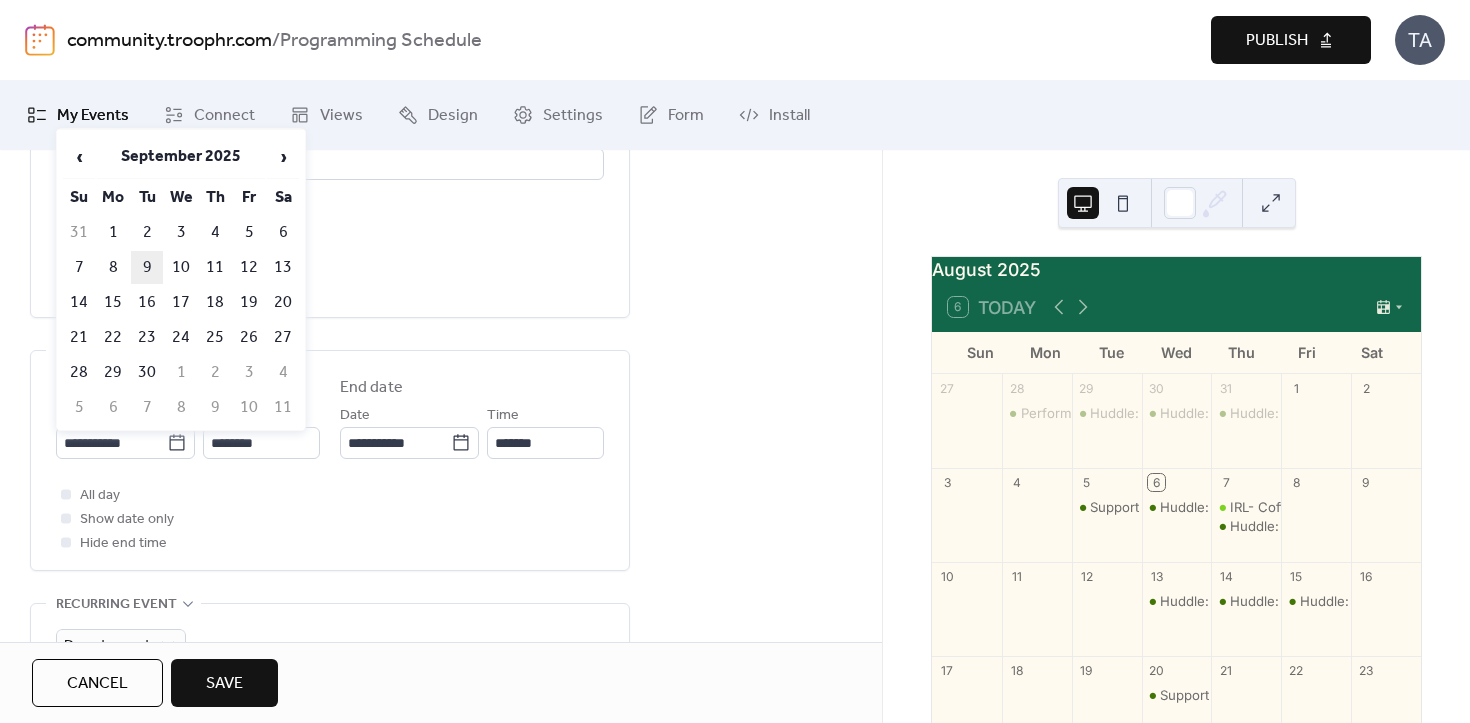 click on "9" at bounding box center [147, 267] 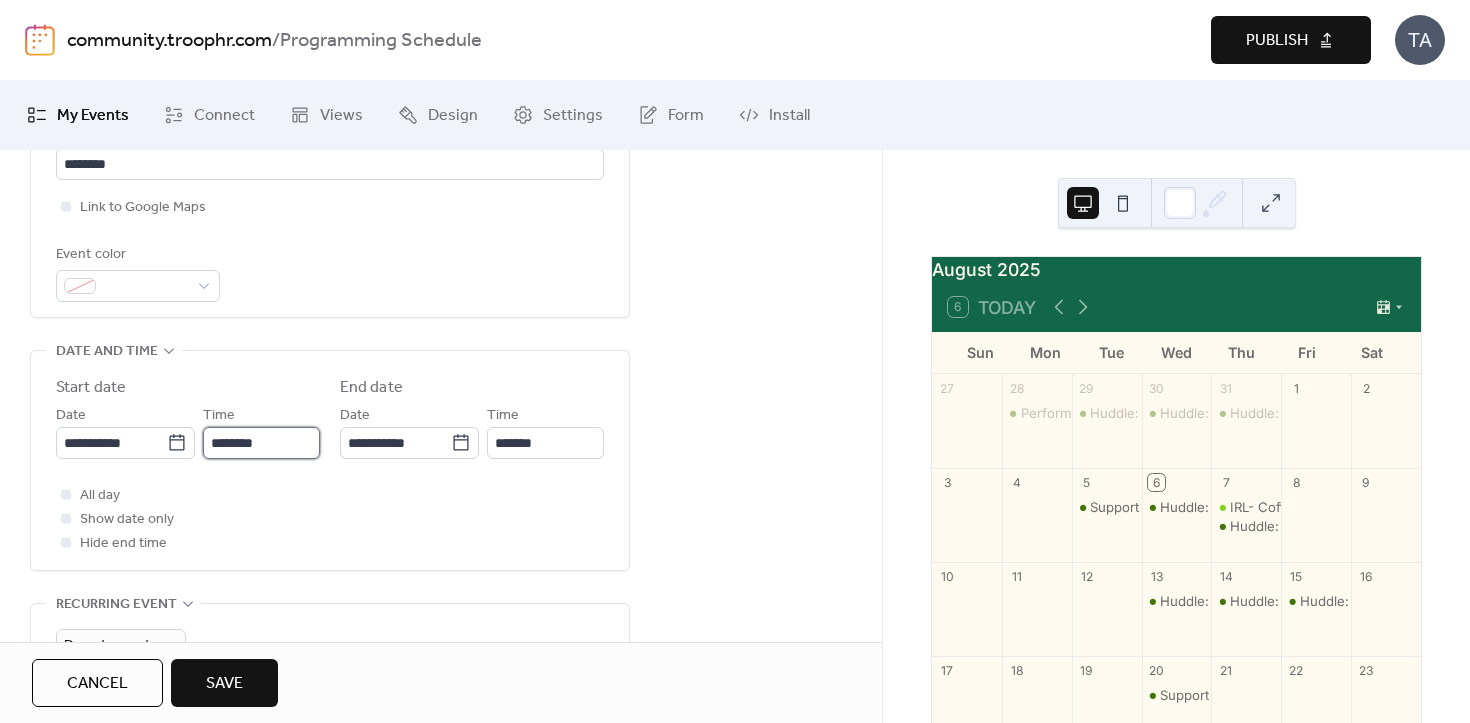 click on "********" at bounding box center [261, 443] 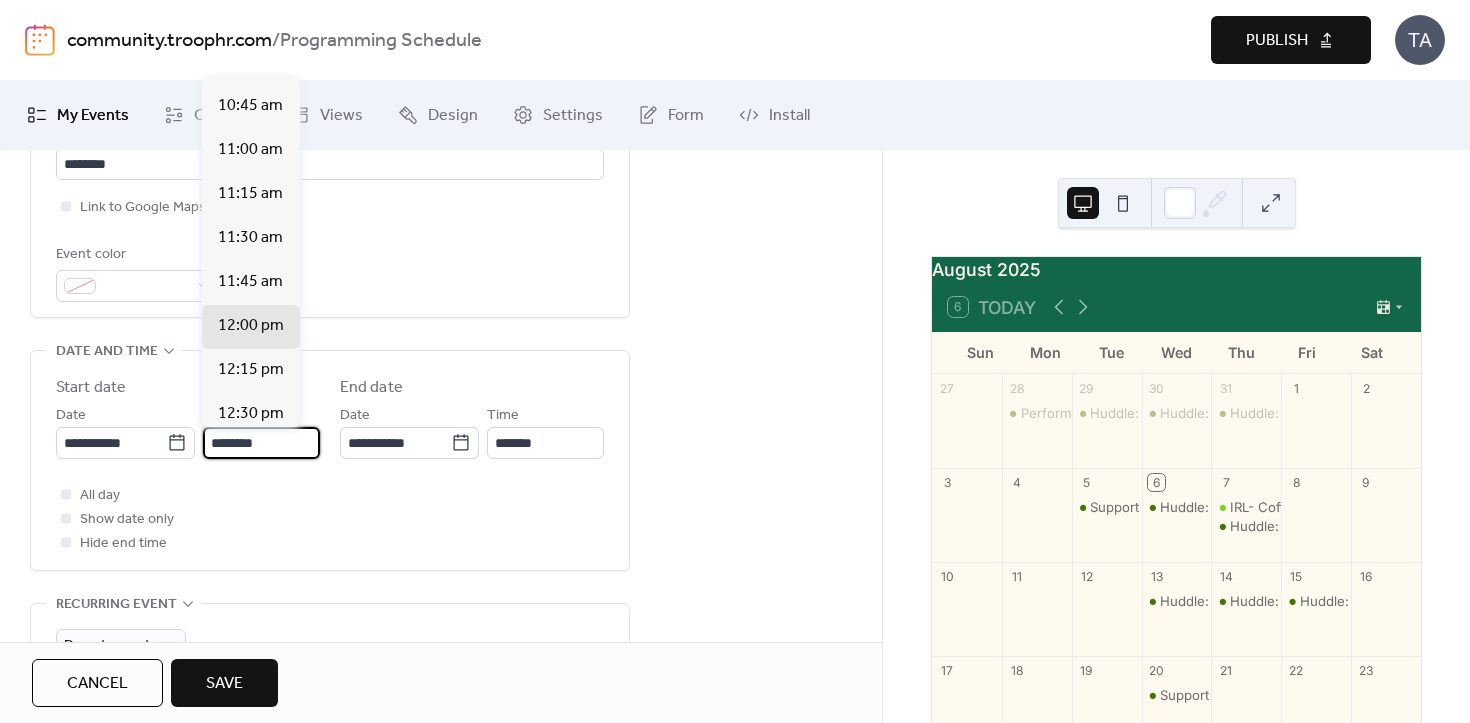 scroll, scrollTop: 1882, scrollLeft: 0, axis: vertical 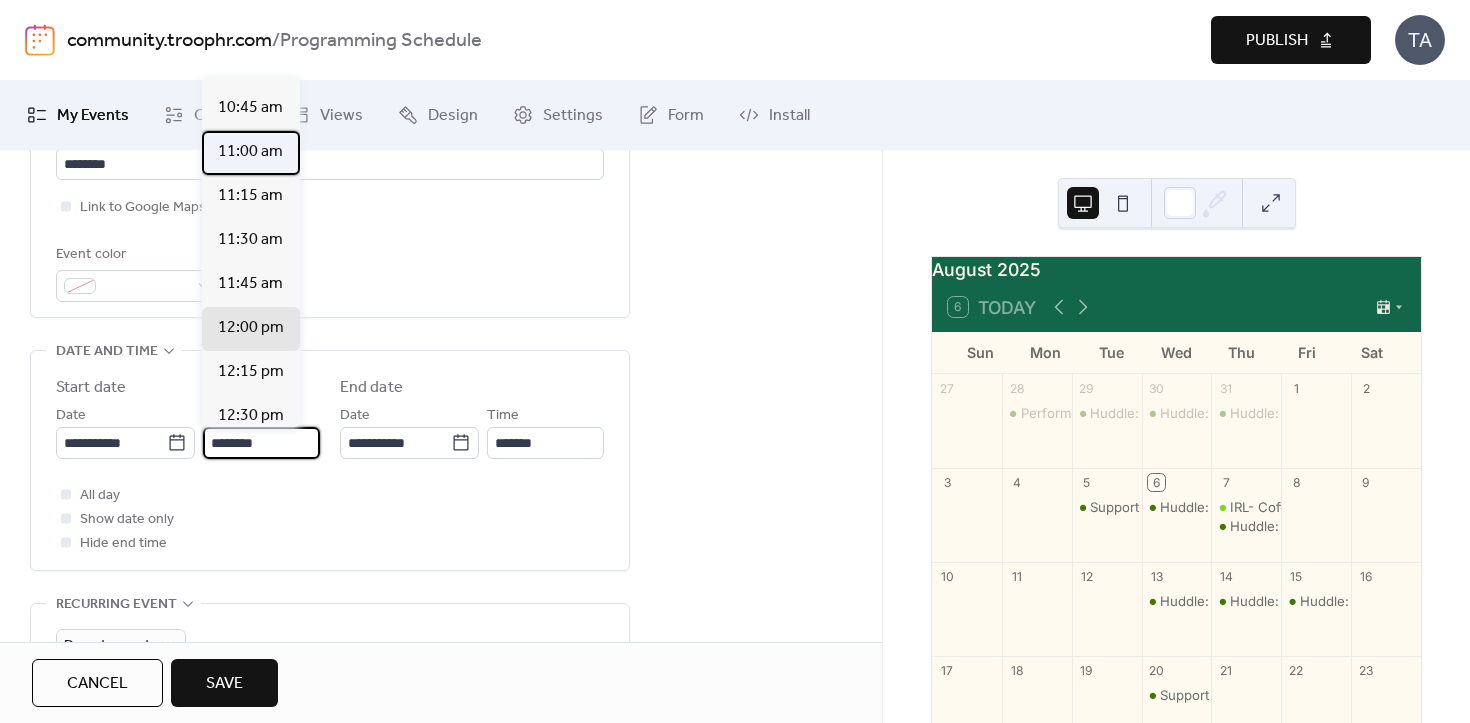 click on "11:00 am" at bounding box center (250, 152) 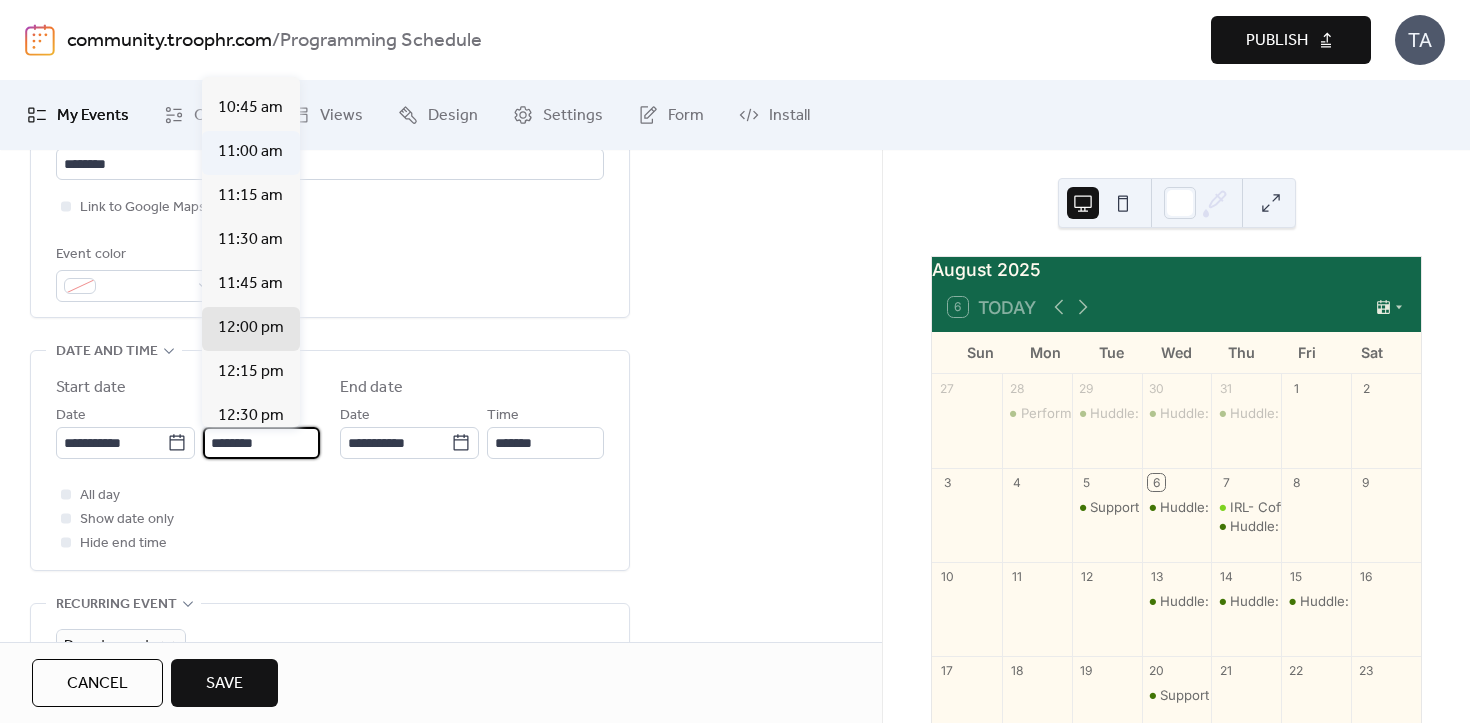 type on "********" 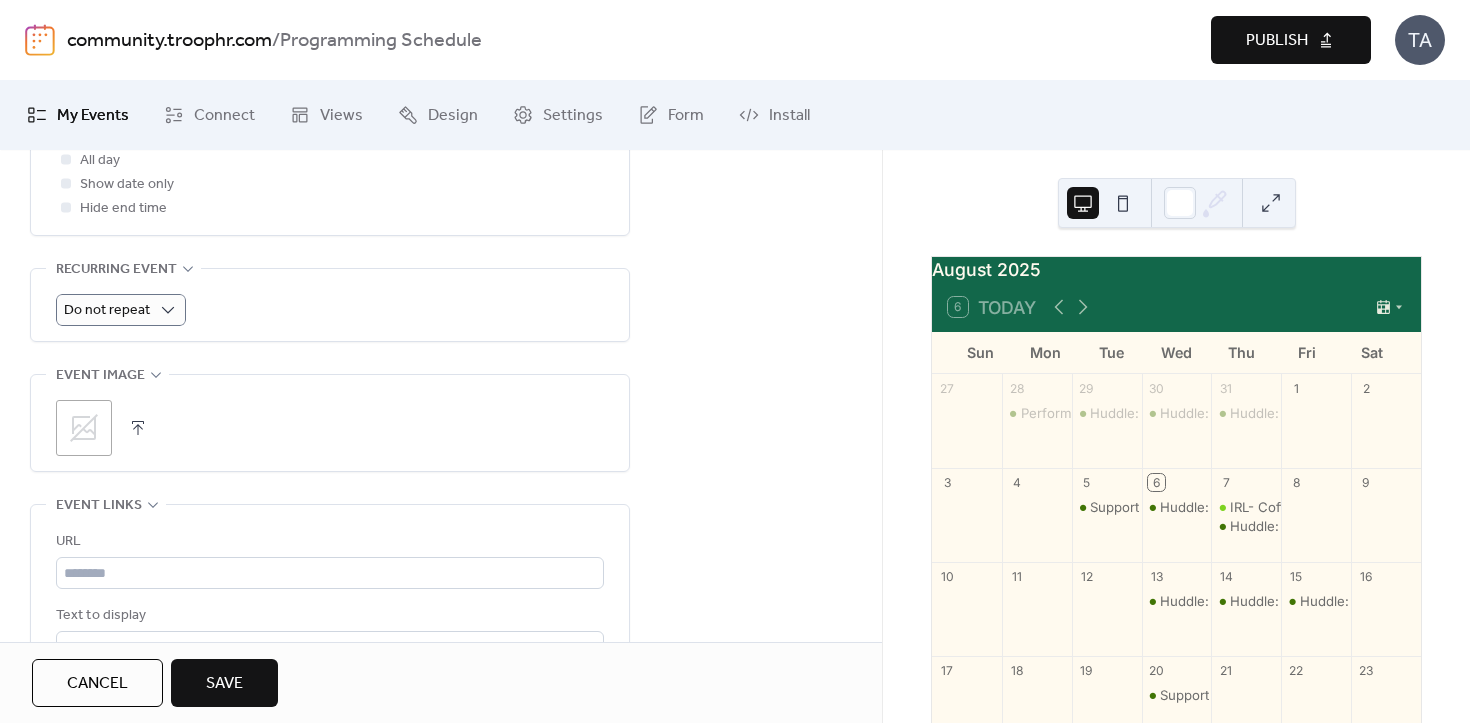 scroll, scrollTop: 875, scrollLeft: 0, axis: vertical 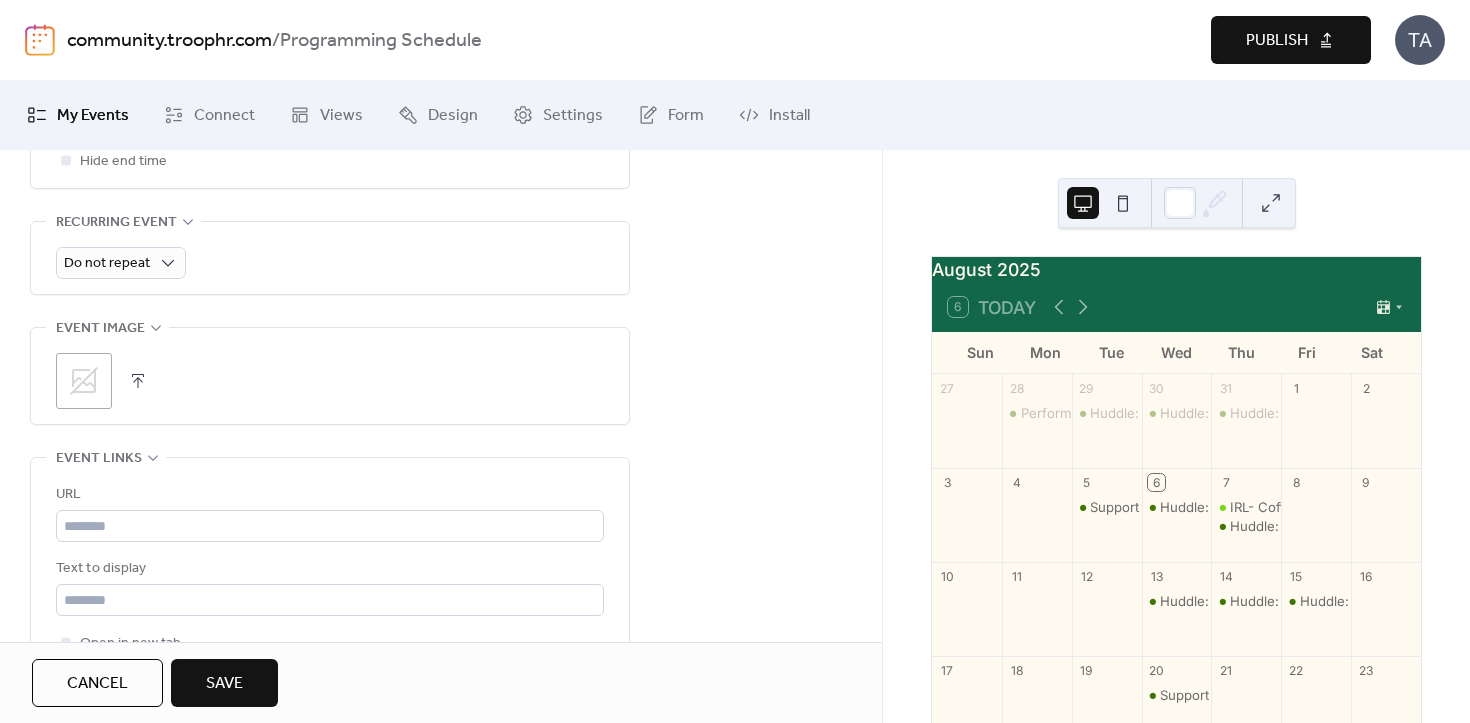 click at bounding box center (138, 381) 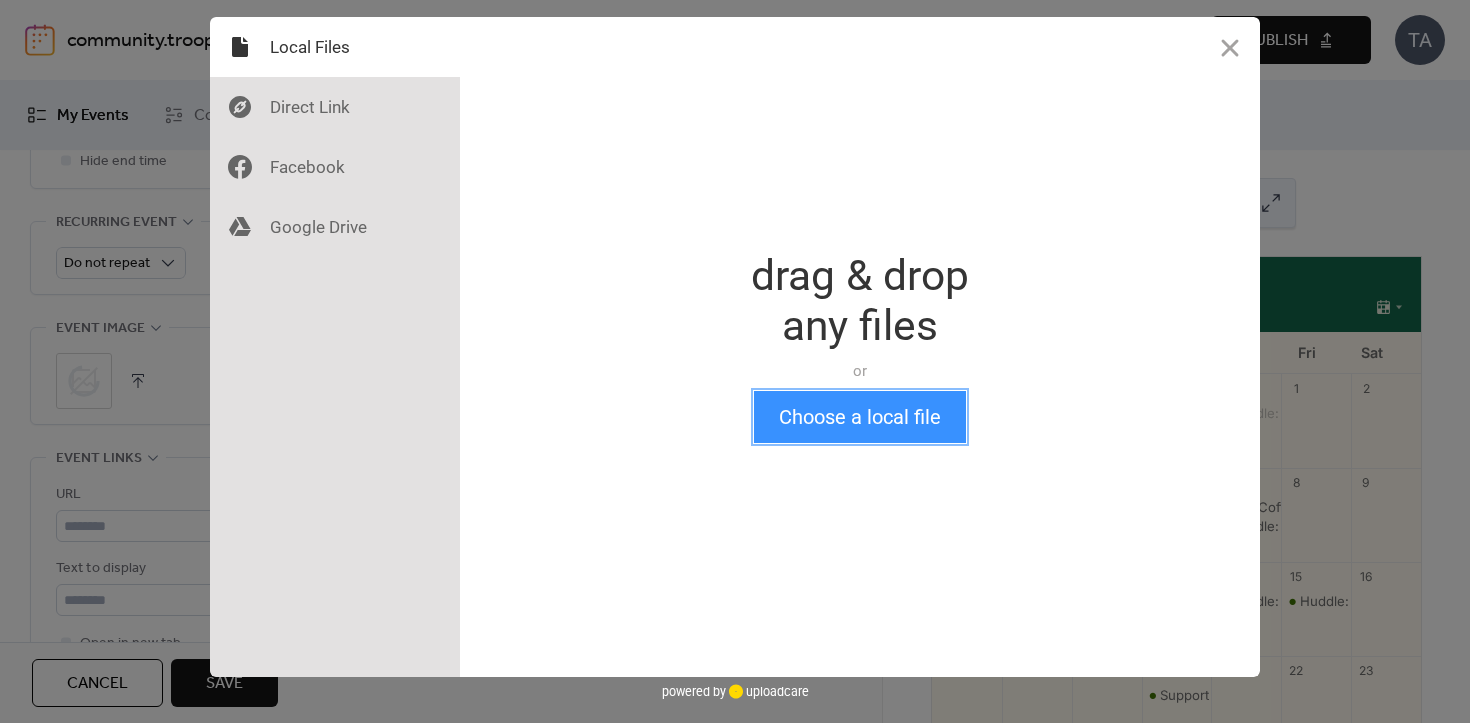 click on "Choose a local file" at bounding box center (860, 417) 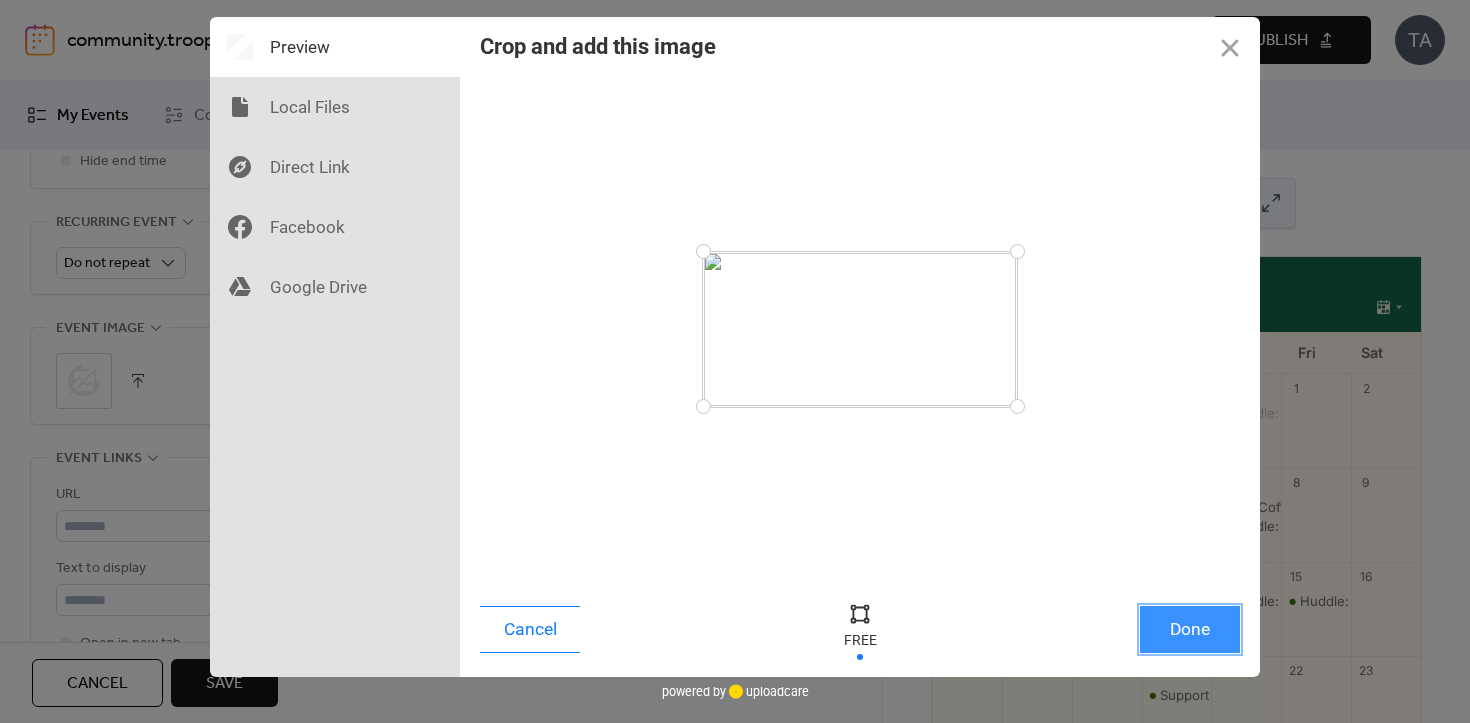 click on "Done" at bounding box center (1190, 629) 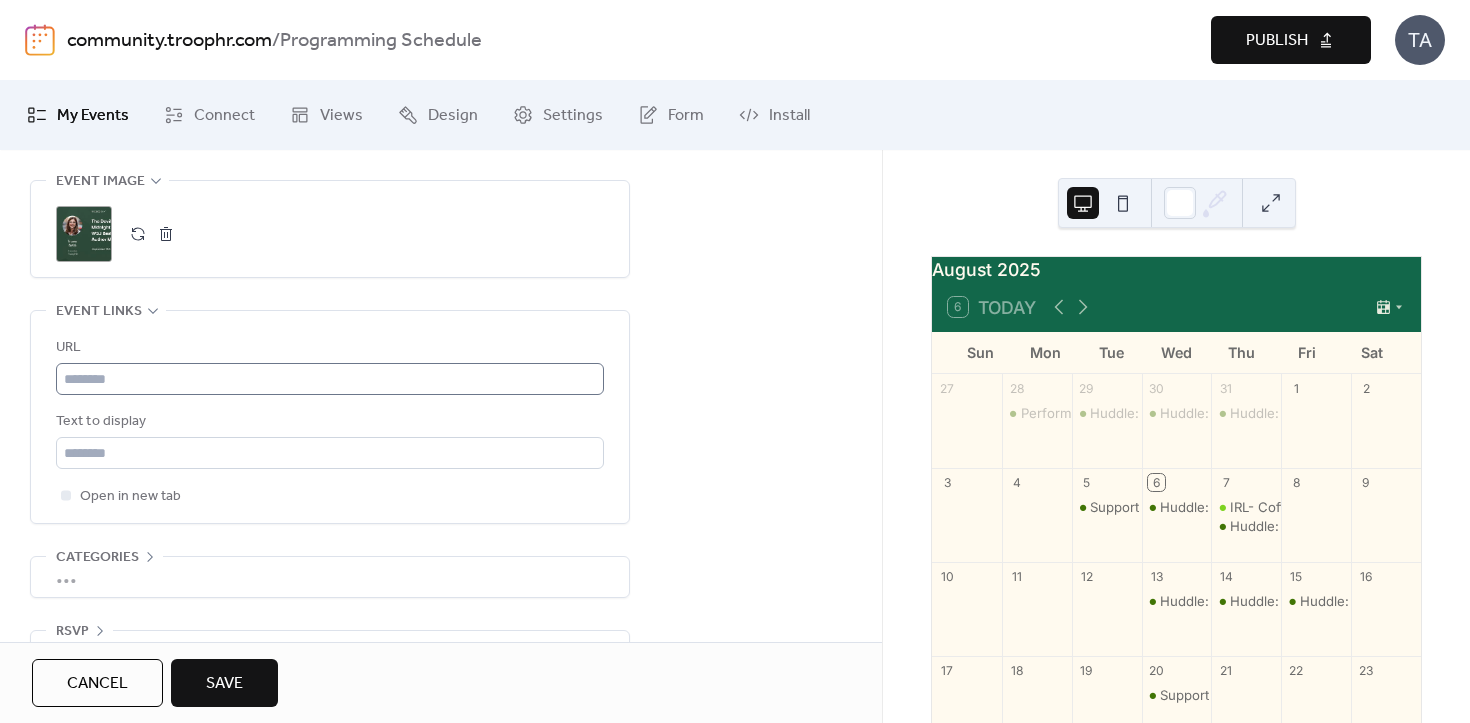 scroll, scrollTop: 1029, scrollLeft: 0, axis: vertical 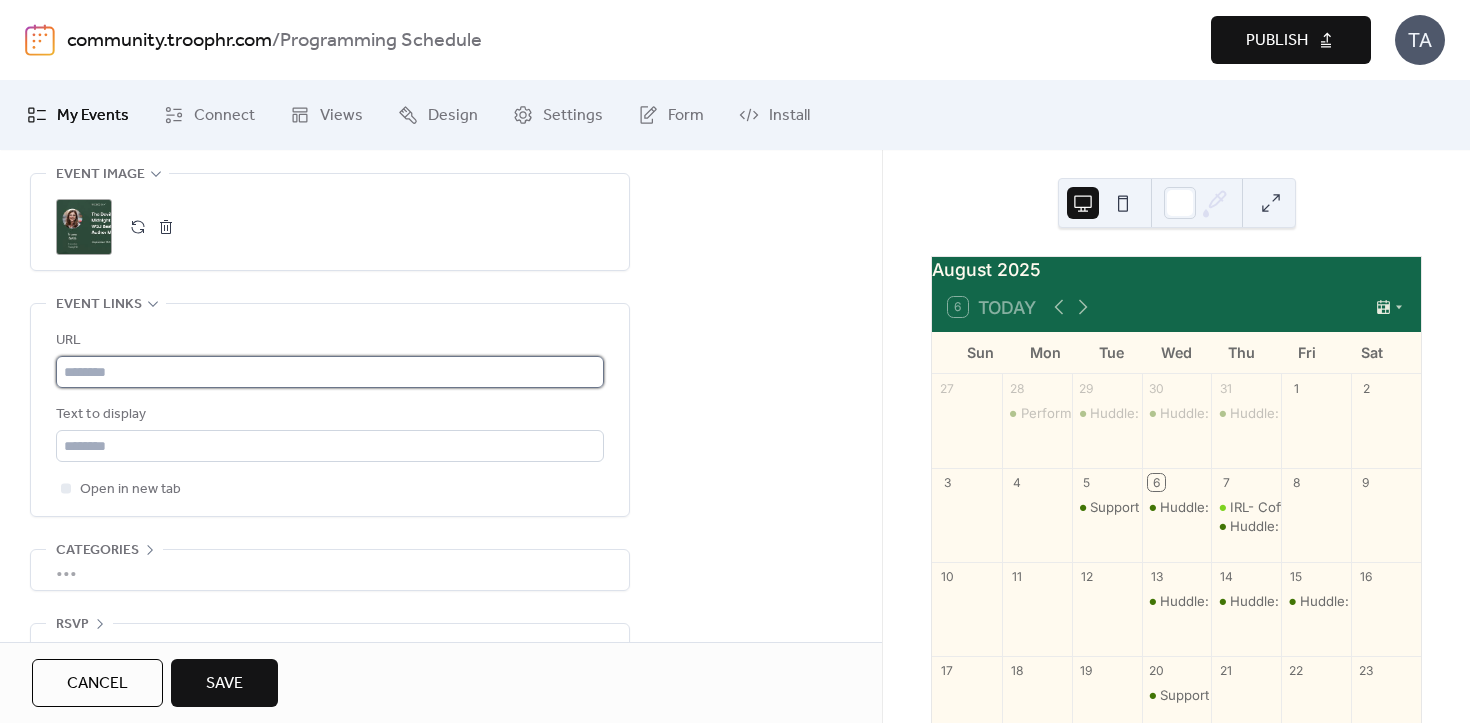 click at bounding box center (330, 372) 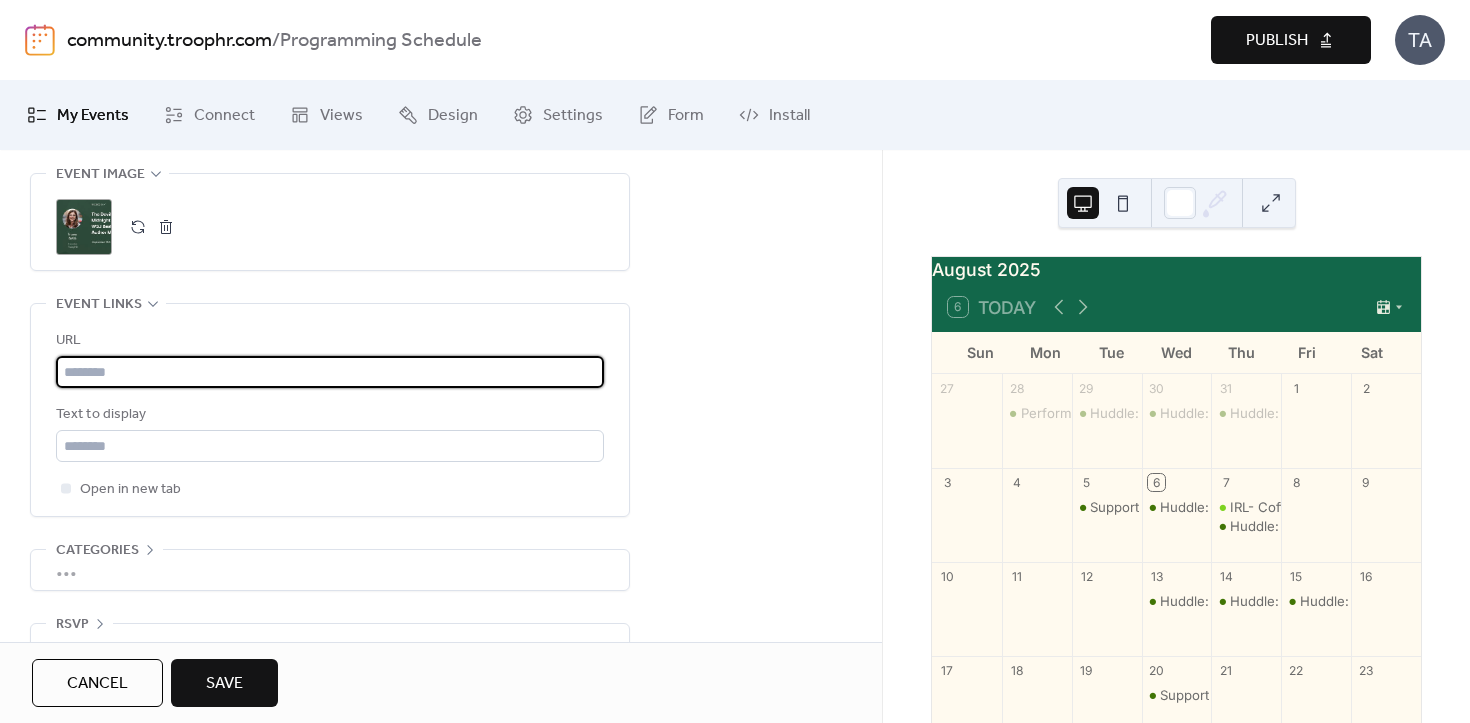 paste on "**********" 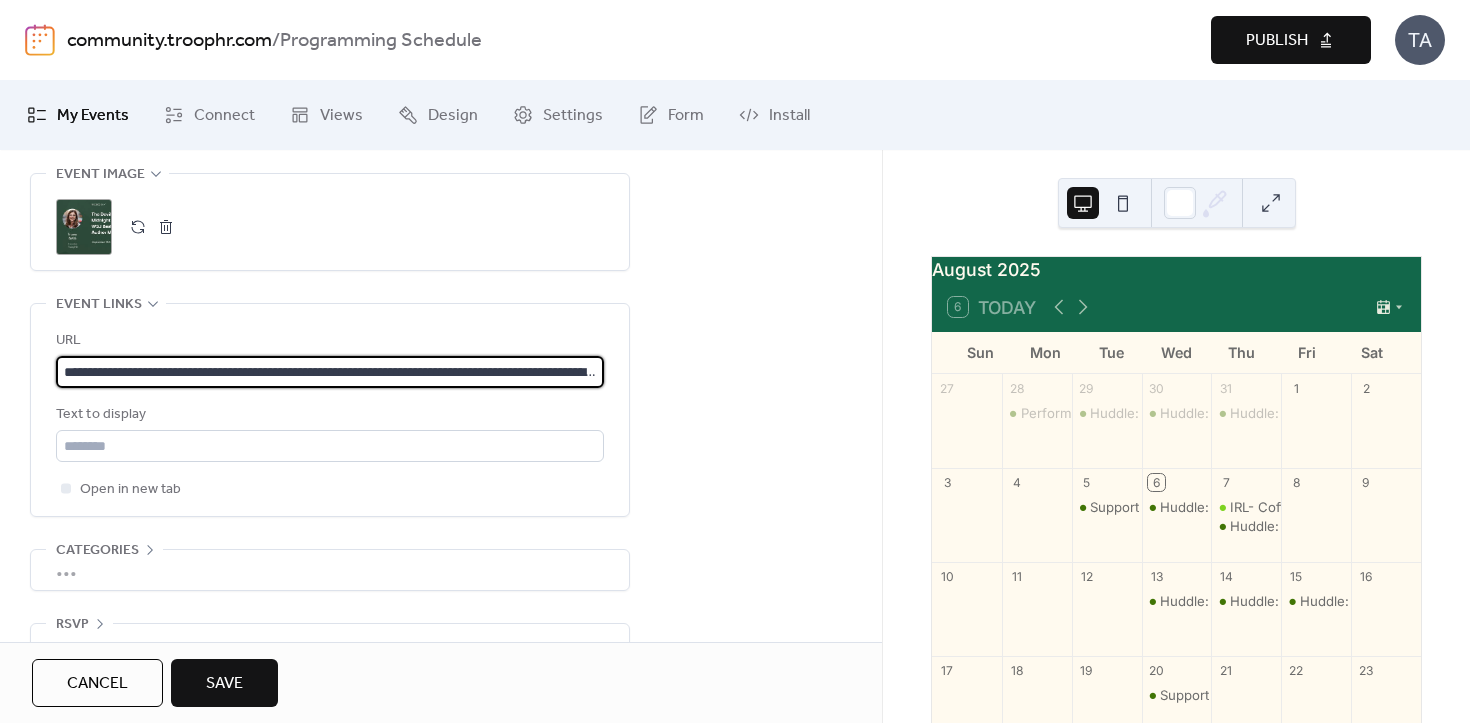 scroll, scrollTop: 0, scrollLeft: 346, axis: horizontal 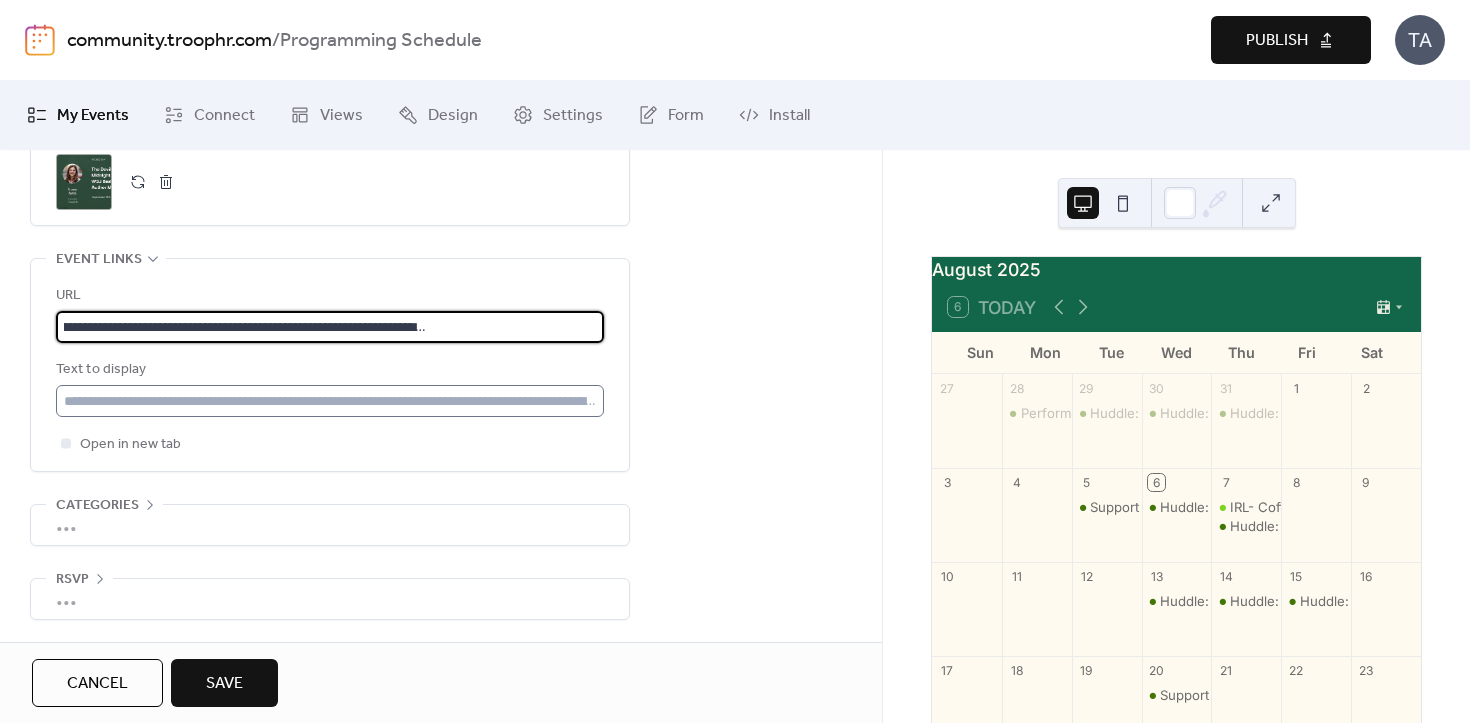 type on "**********" 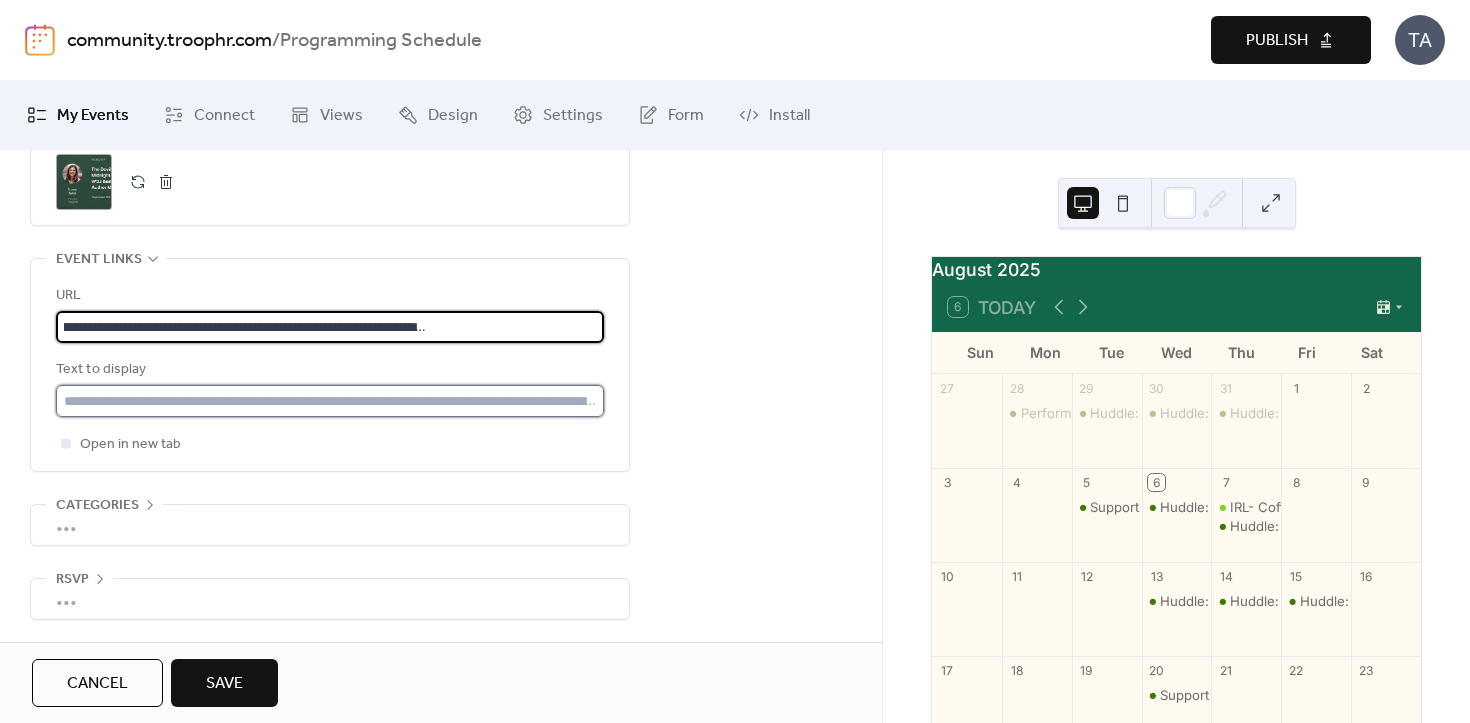scroll, scrollTop: 0, scrollLeft: 0, axis: both 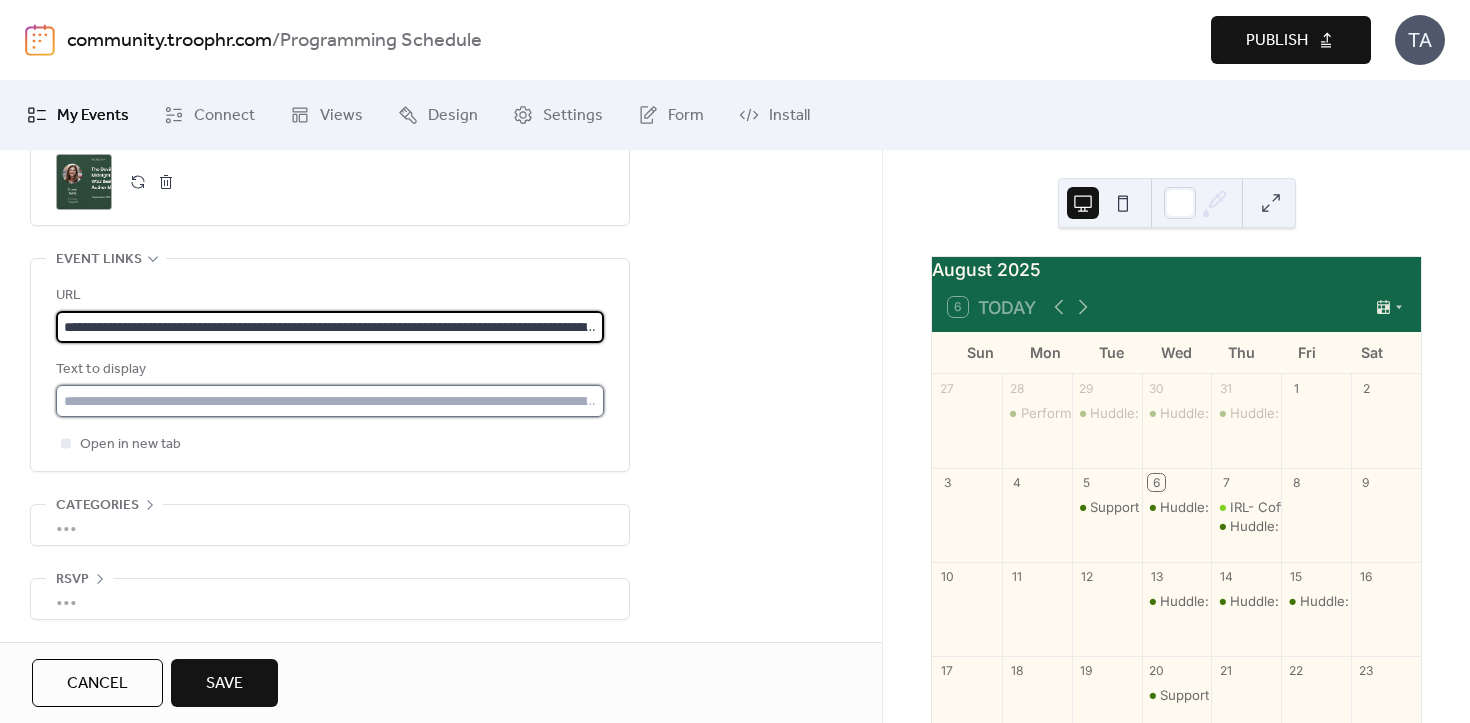 click at bounding box center (330, 401) 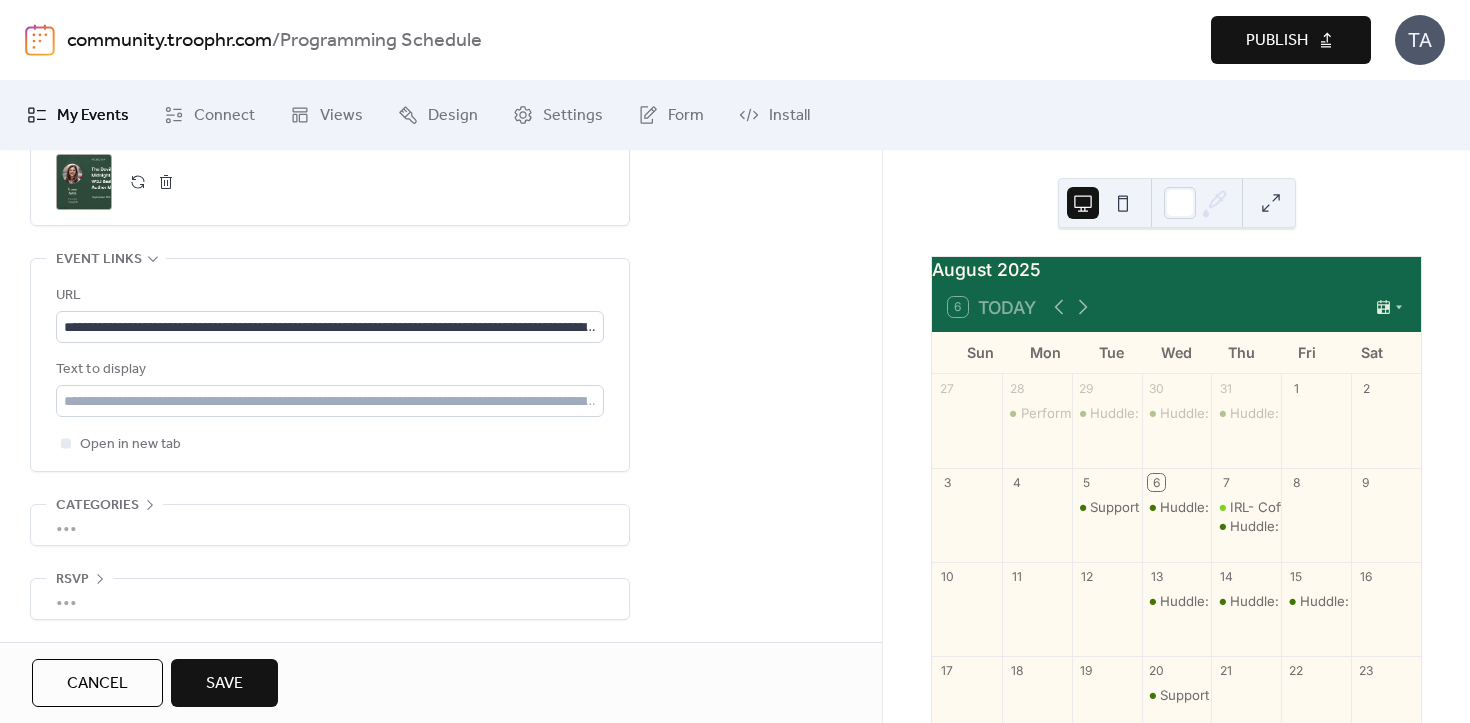 click on "Text to display" at bounding box center [328, 370] 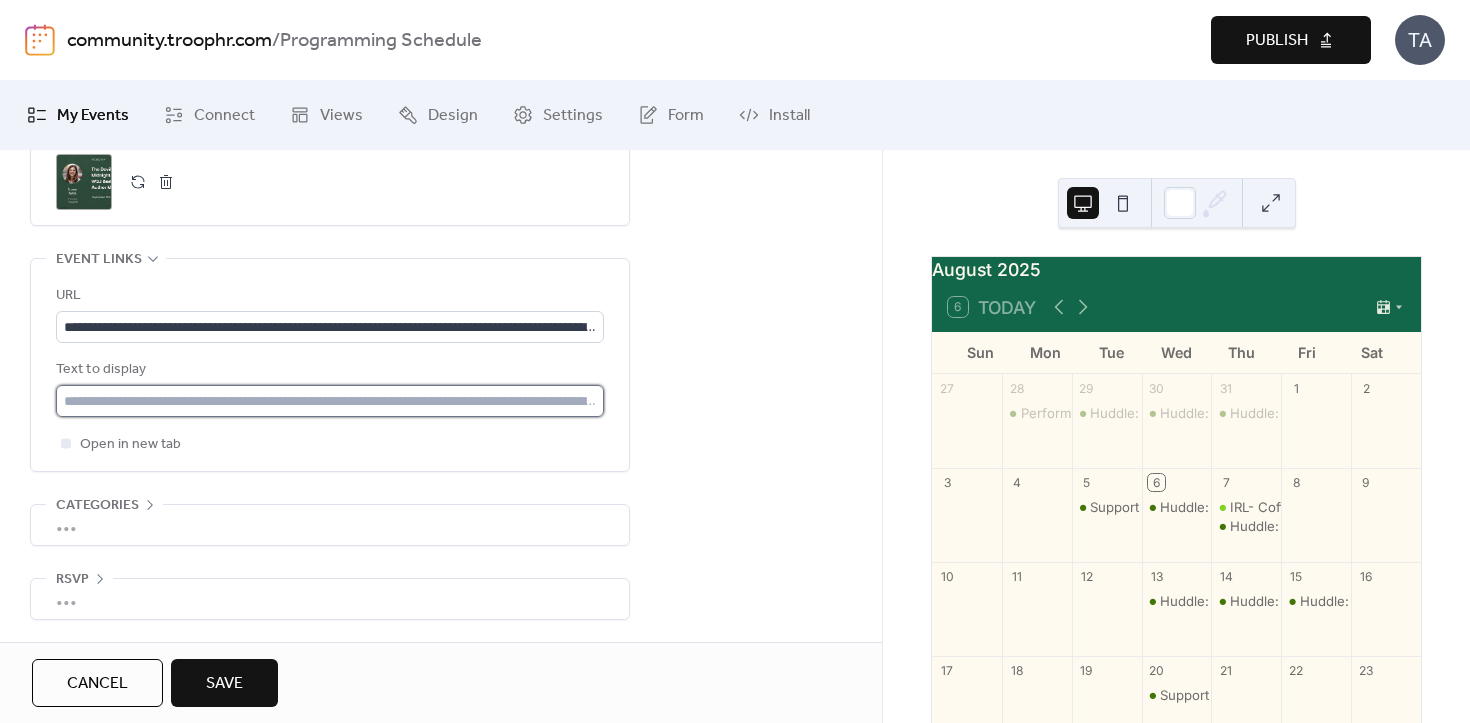 click at bounding box center [330, 401] 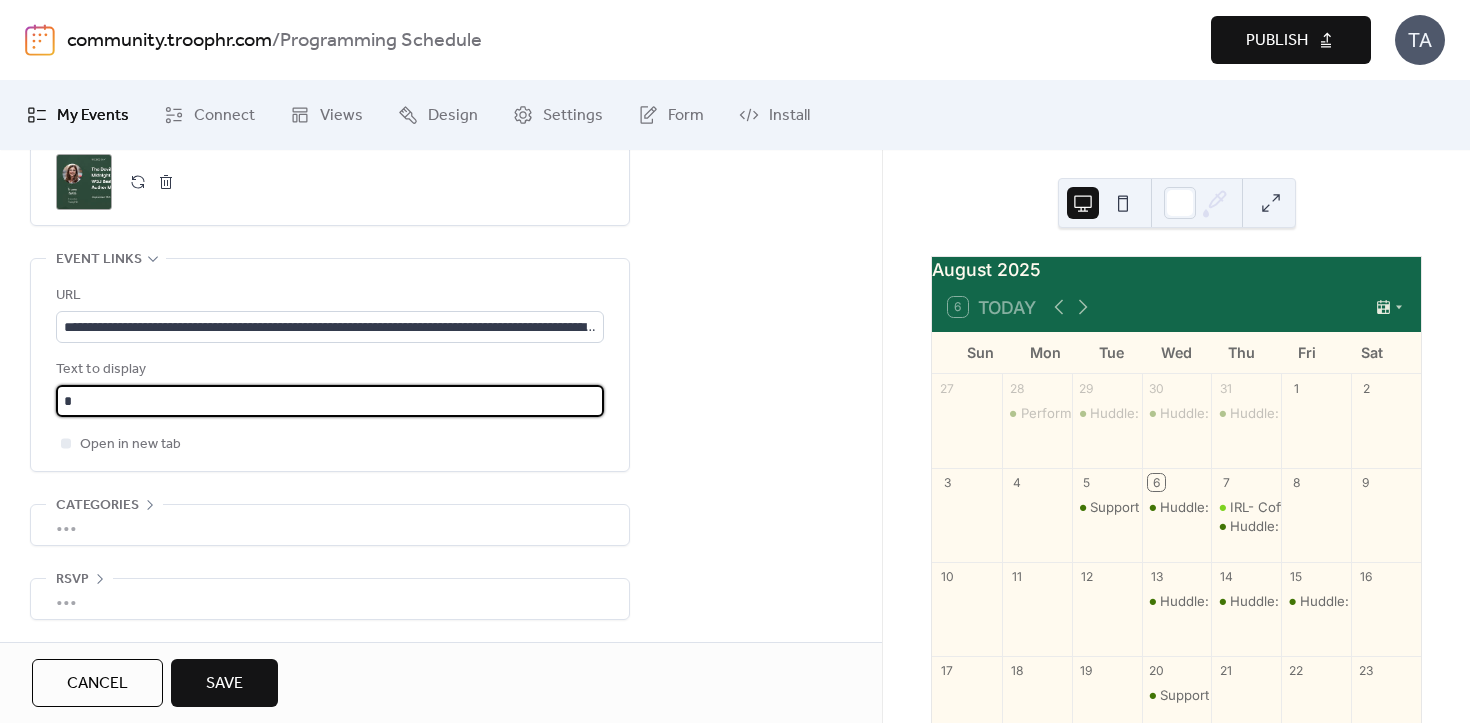 type on "**********" 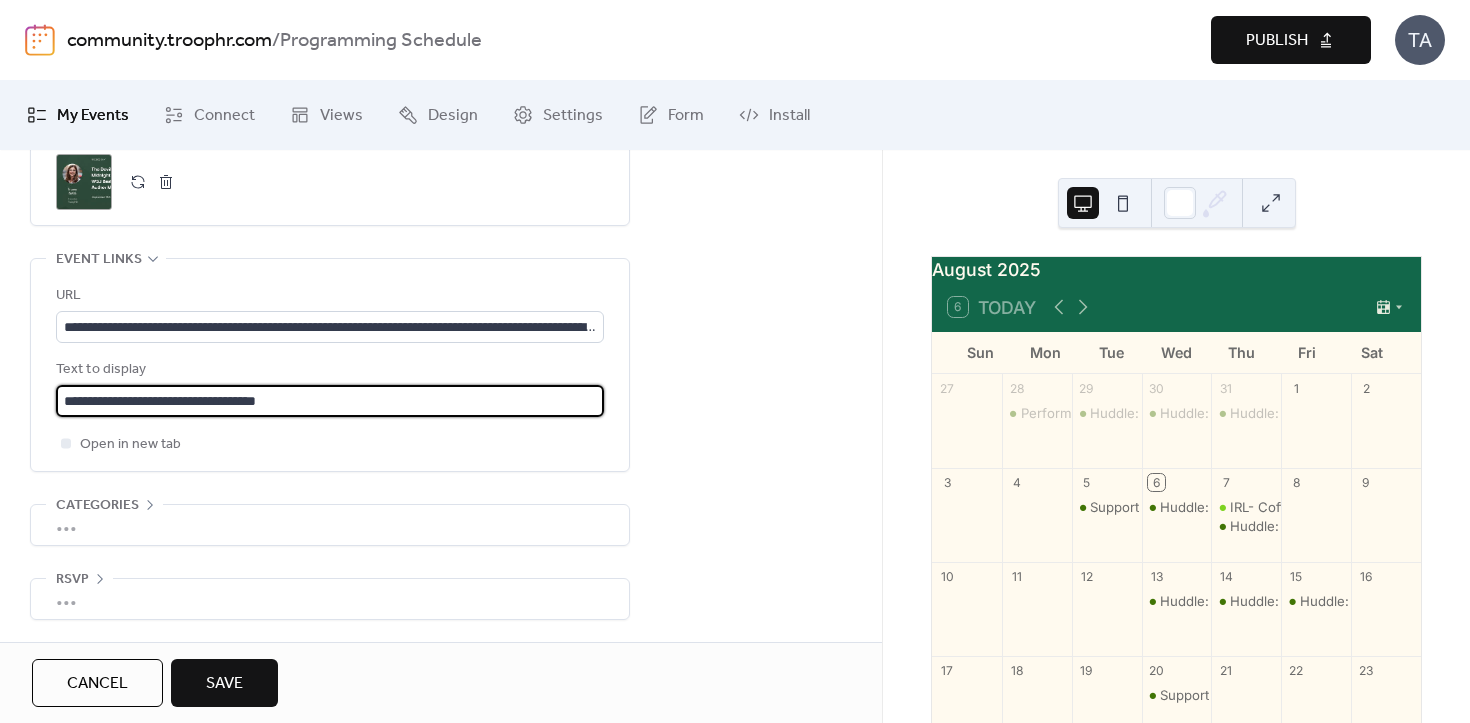 click on "Save" at bounding box center (224, 683) 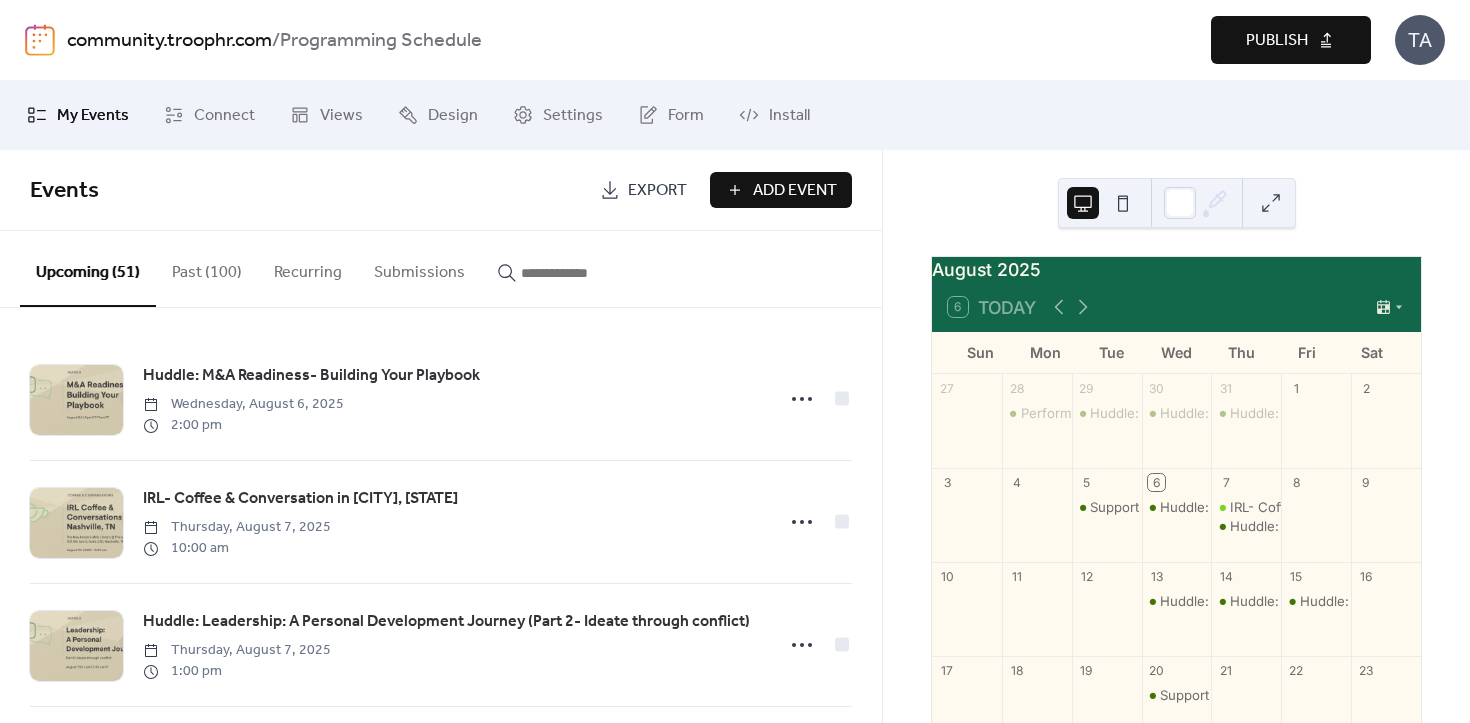 click on "Publish" at bounding box center [1277, 41] 